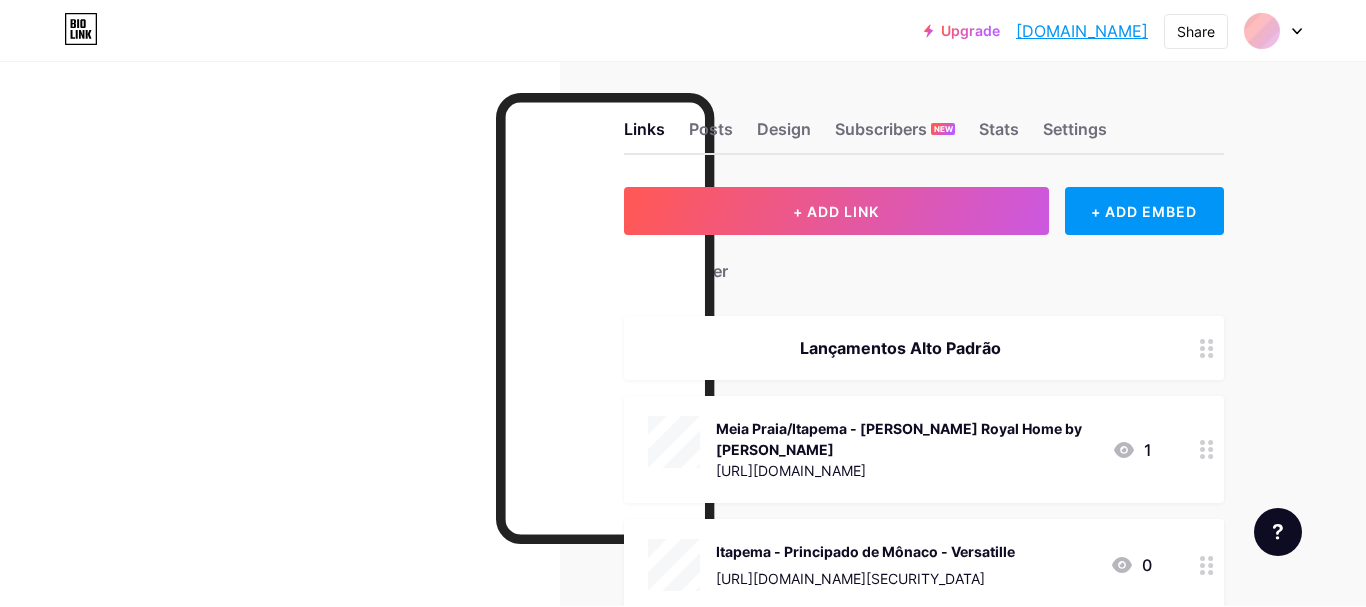 scroll, scrollTop: 0, scrollLeft: 0, axis: both 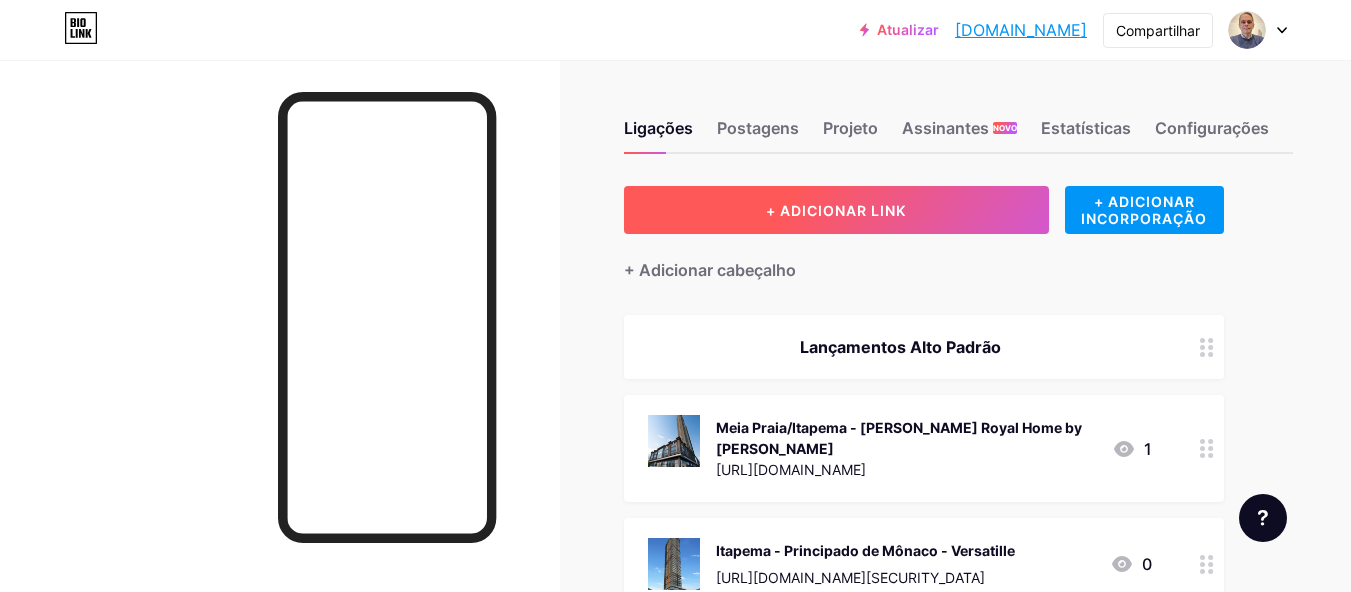 click on "+ ADICIONAR LINK" at bounding box center [836, 210] 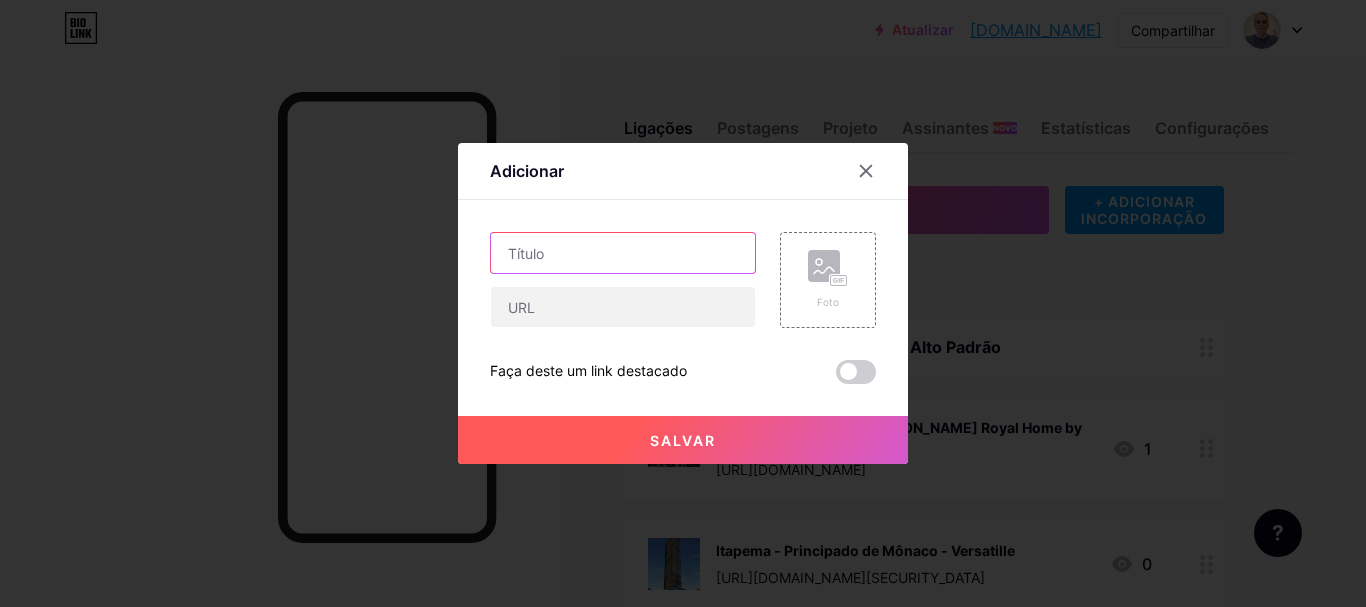 click at bounding box center (623, 253) 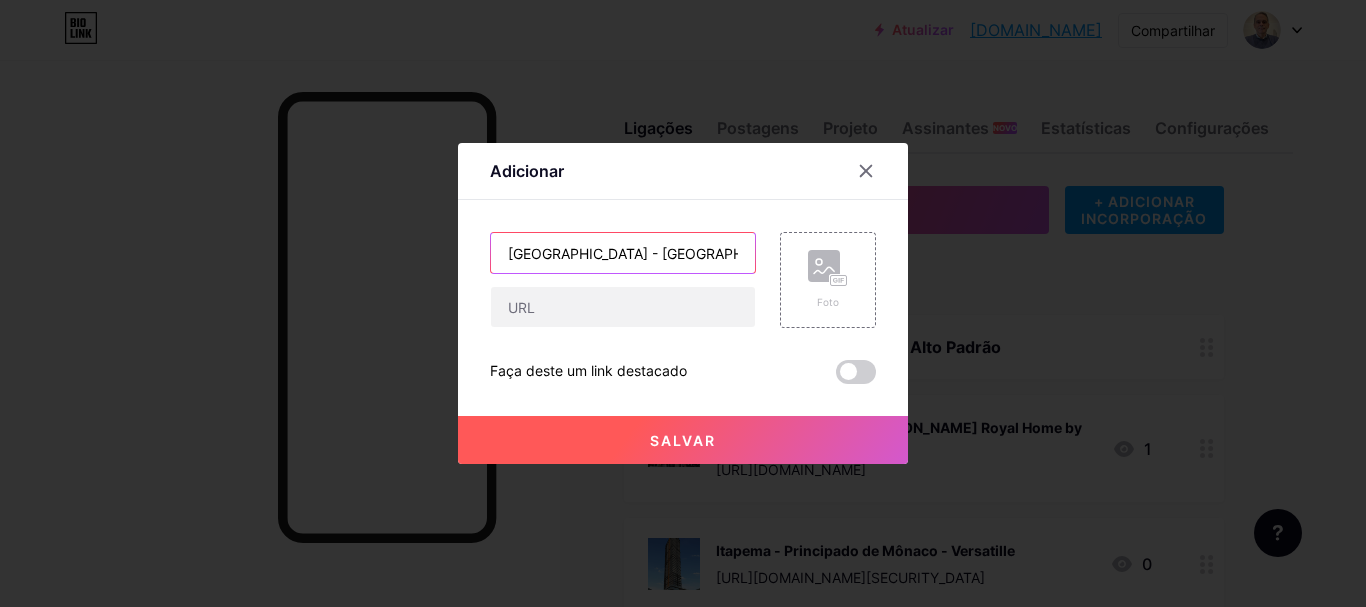 type on "[GEOGRAPHIC_DATA] - [GEOGRAPHIC_DATA]" 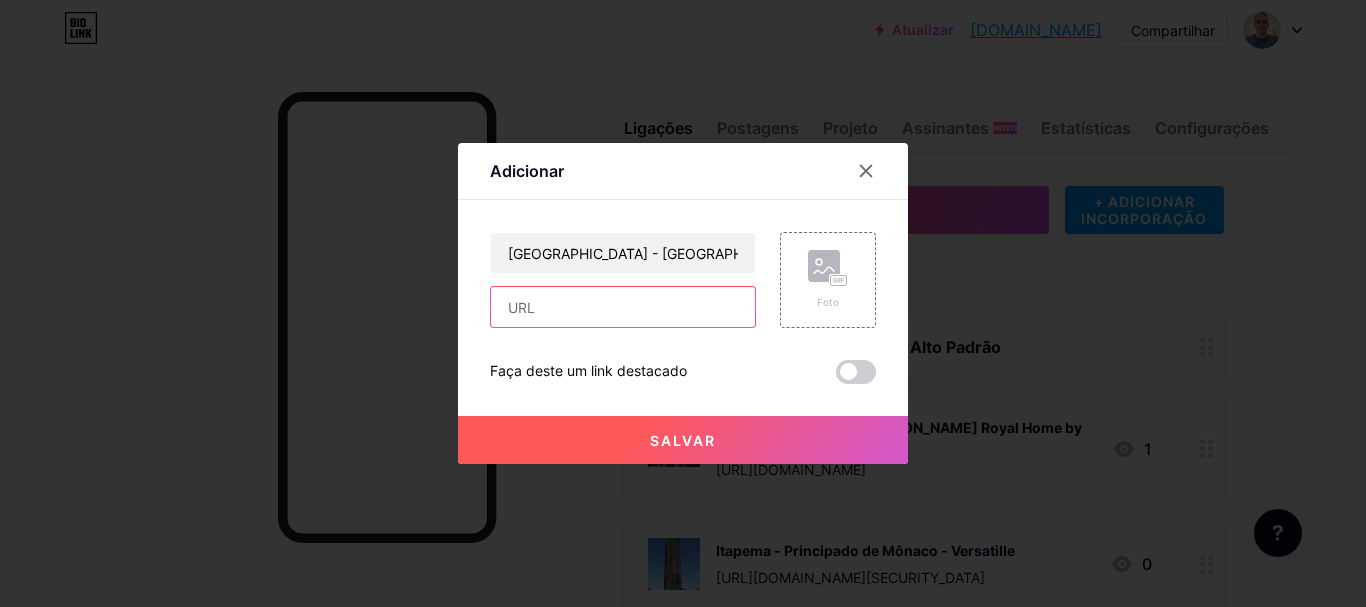 click at bounding box center (623, 307) 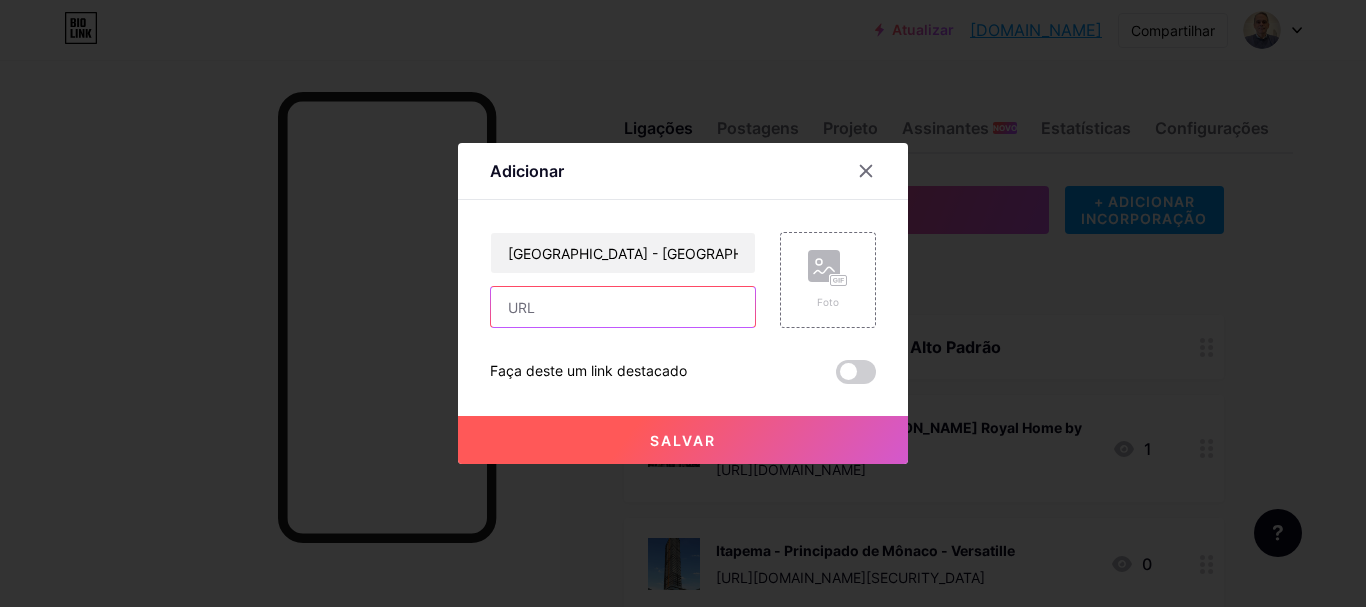paste on "[URL][DOMAIN_NAME]" 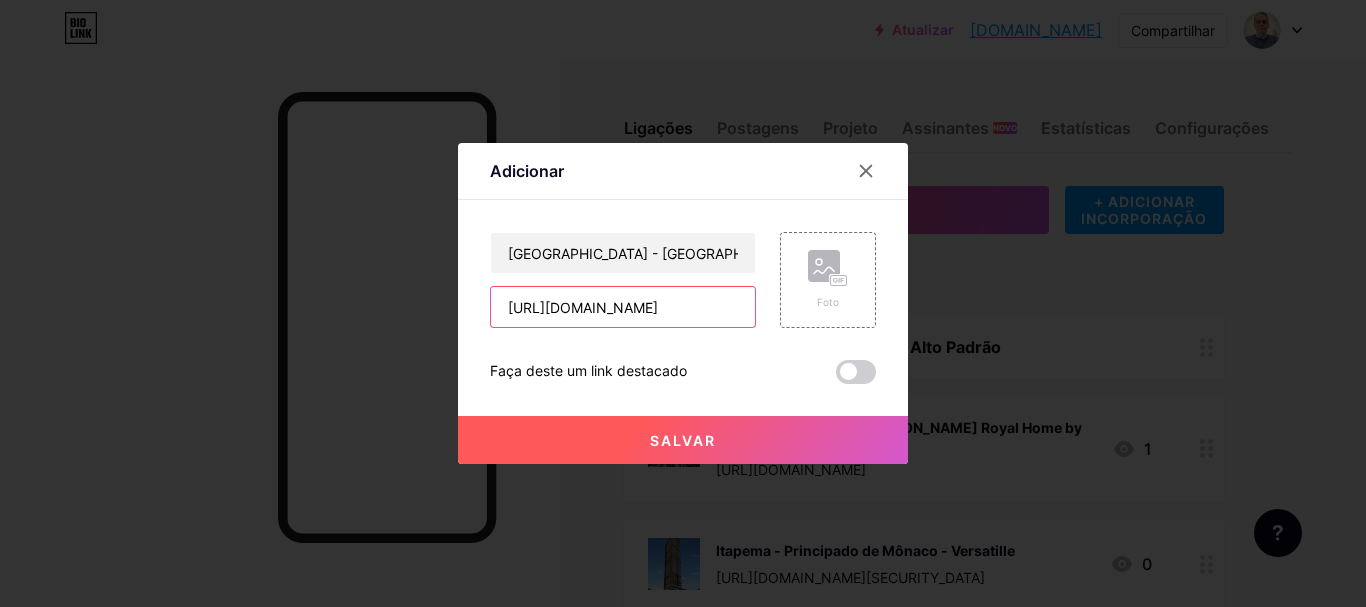scroll, scrollTop: 0, scrollLeft: 726, axis: horizontal 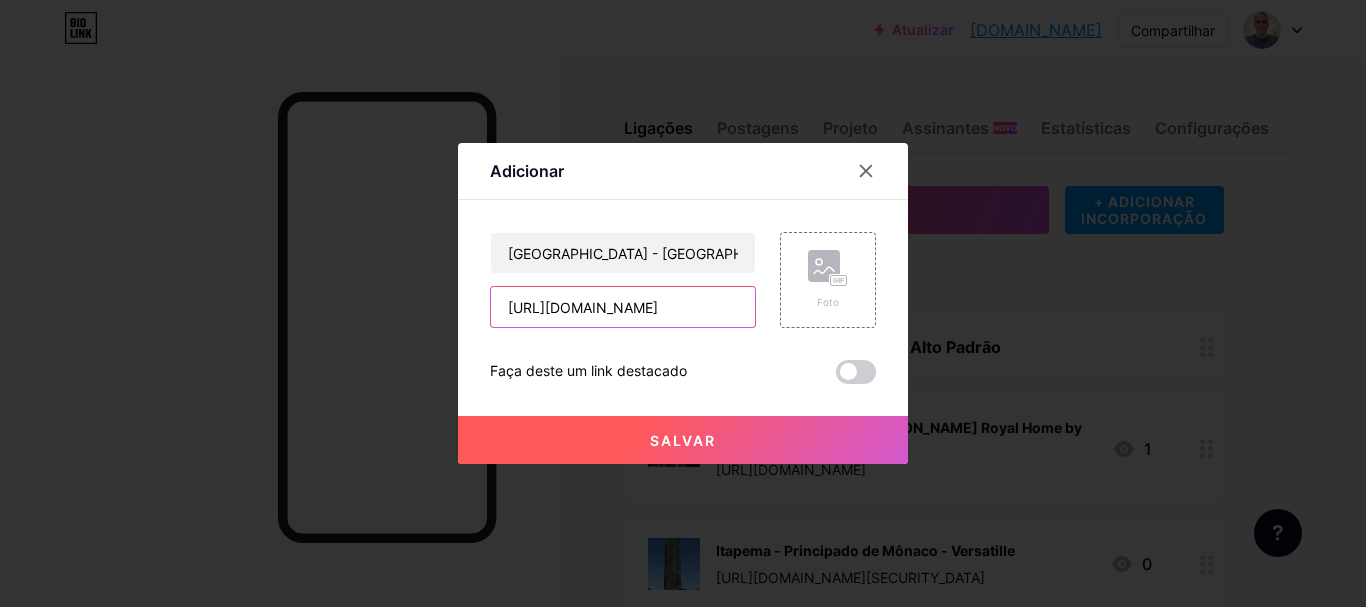 type on "[URL][DOMAIN_NAME]" 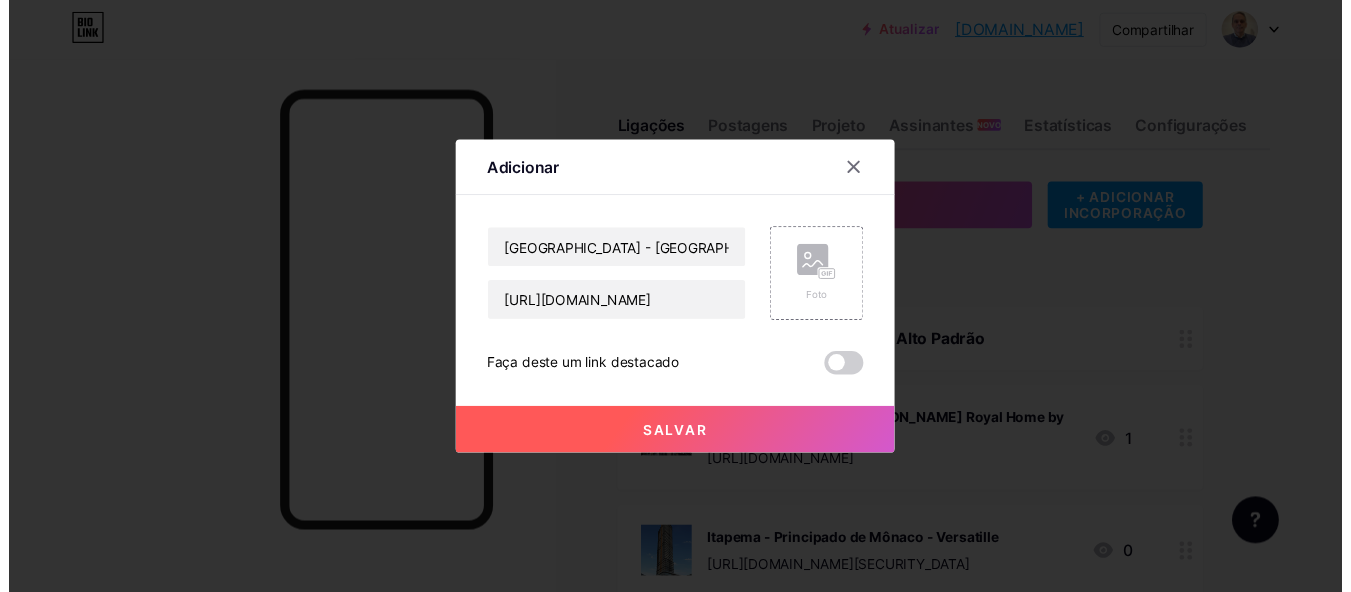 scroll, scrollTop: 0, scrollLeft: 0, axis: both 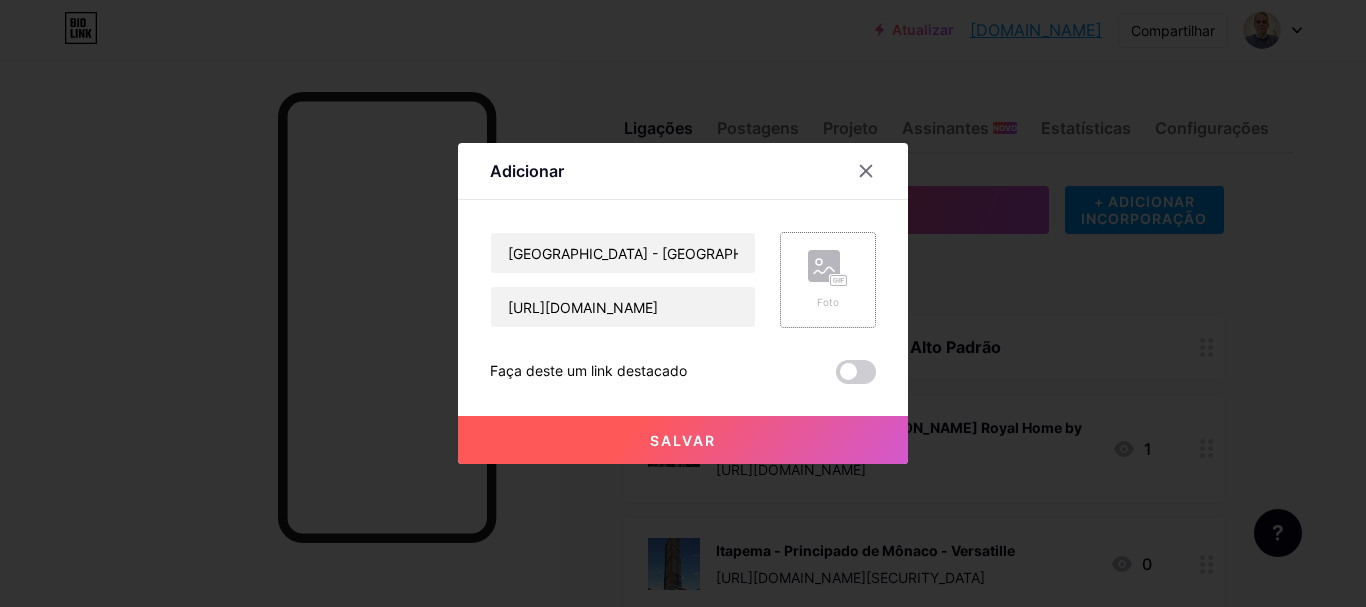 click 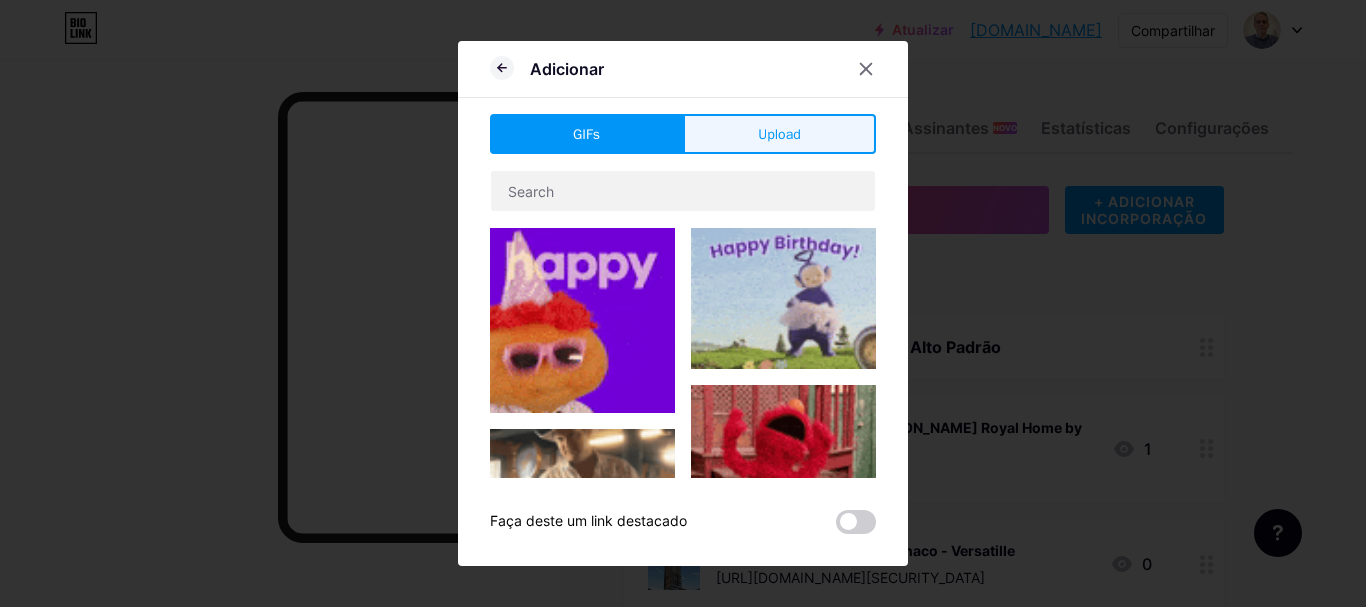click on "Upload" at bounding box center [779, 134] 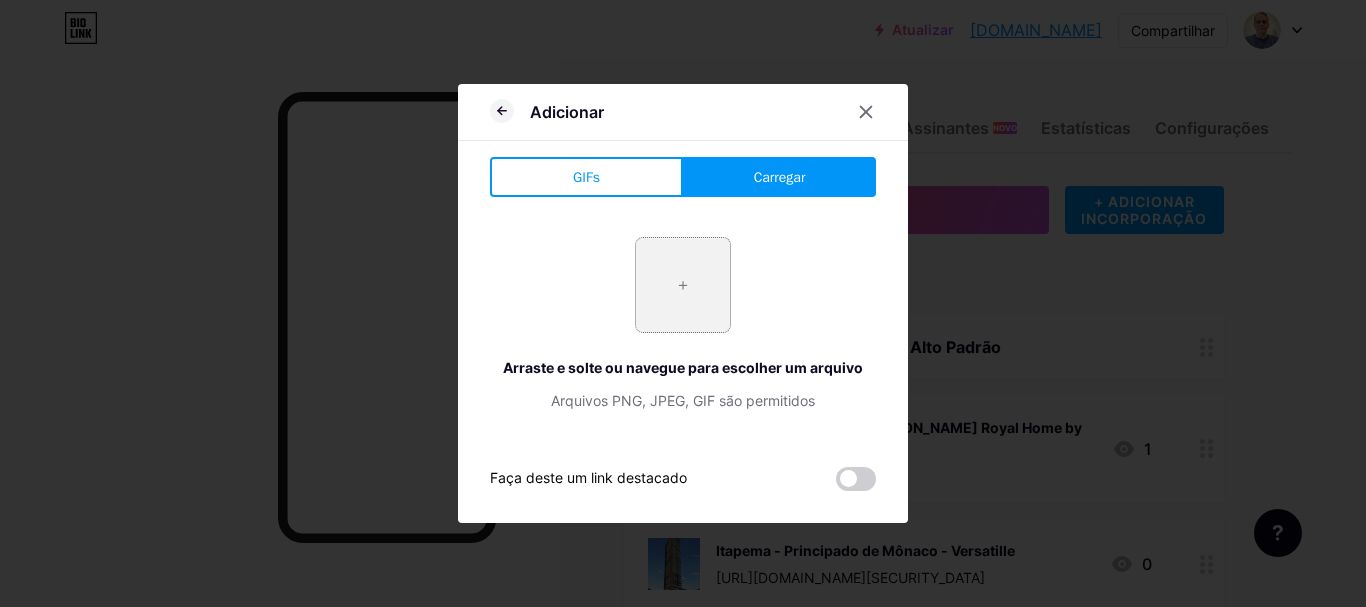 click at bounding box center [683, 285] 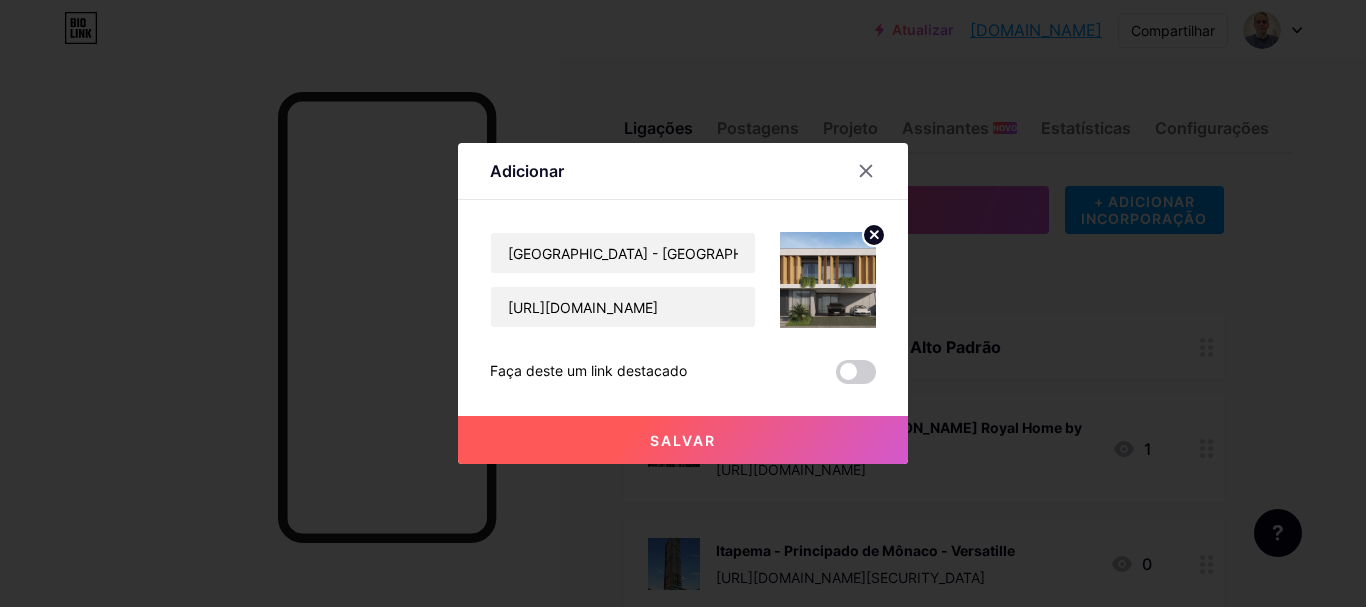 click on "Salvar" at bounding box center [683, 440] 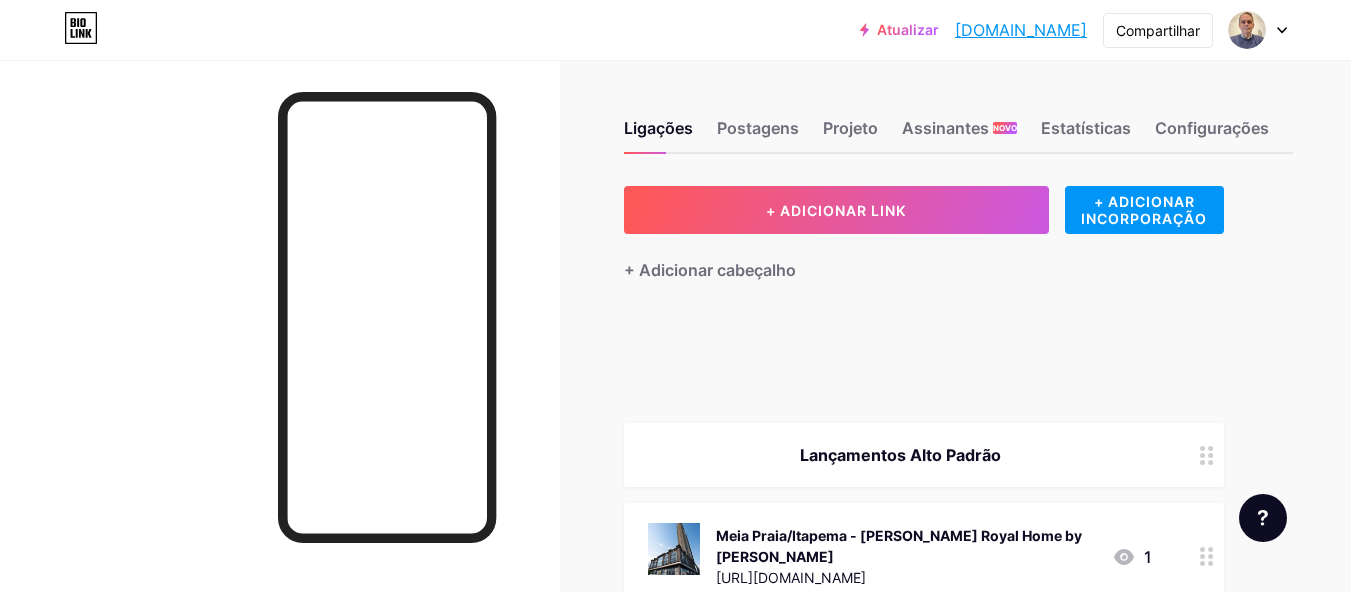 type 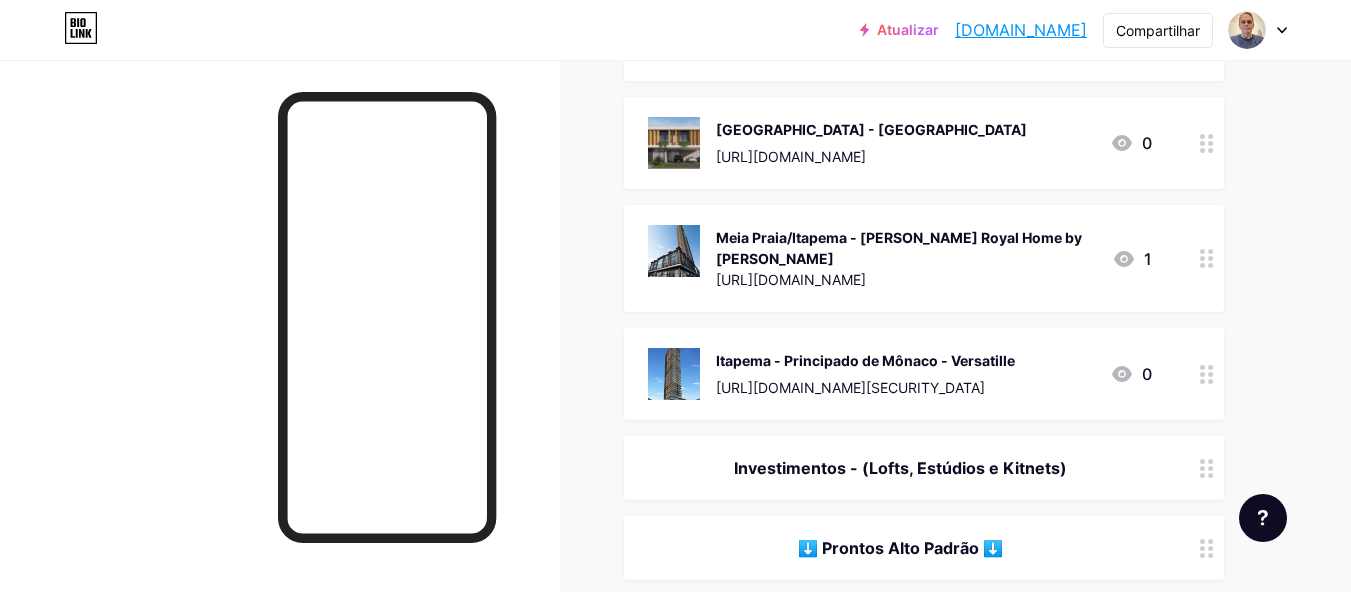 scroll, scrollTop: 300, scrollLeft: 0, axis: vertical 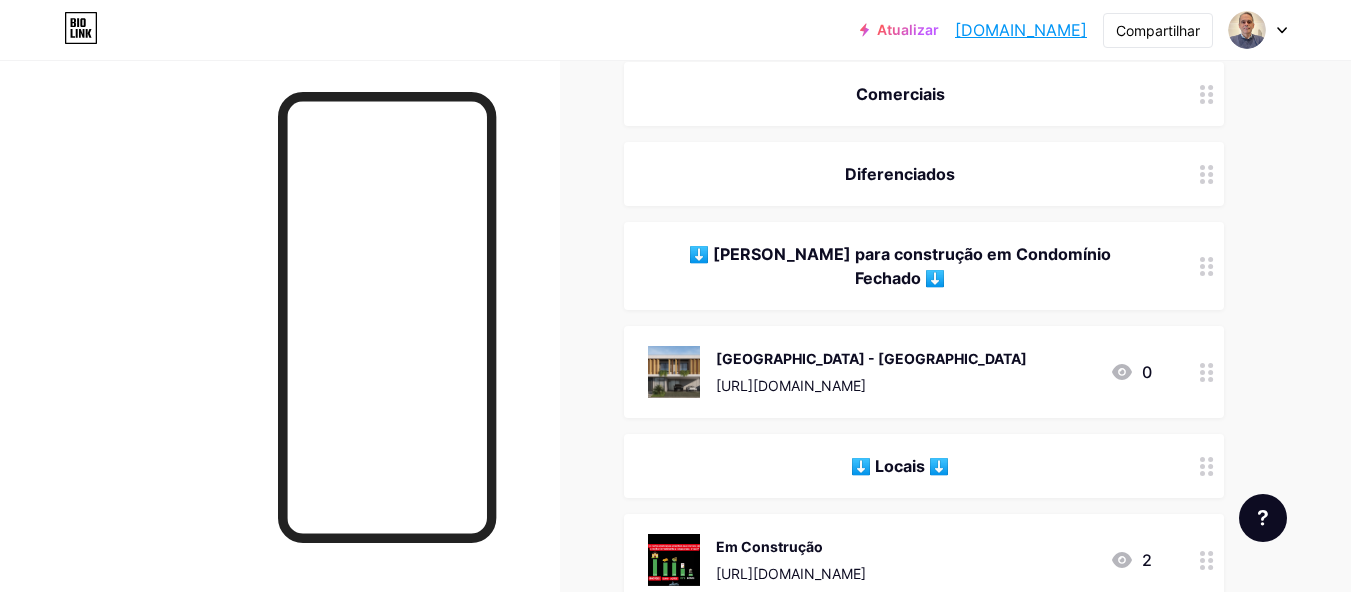 click on "[DOMAIN_NAME]" at bounding box center (1021, 30) 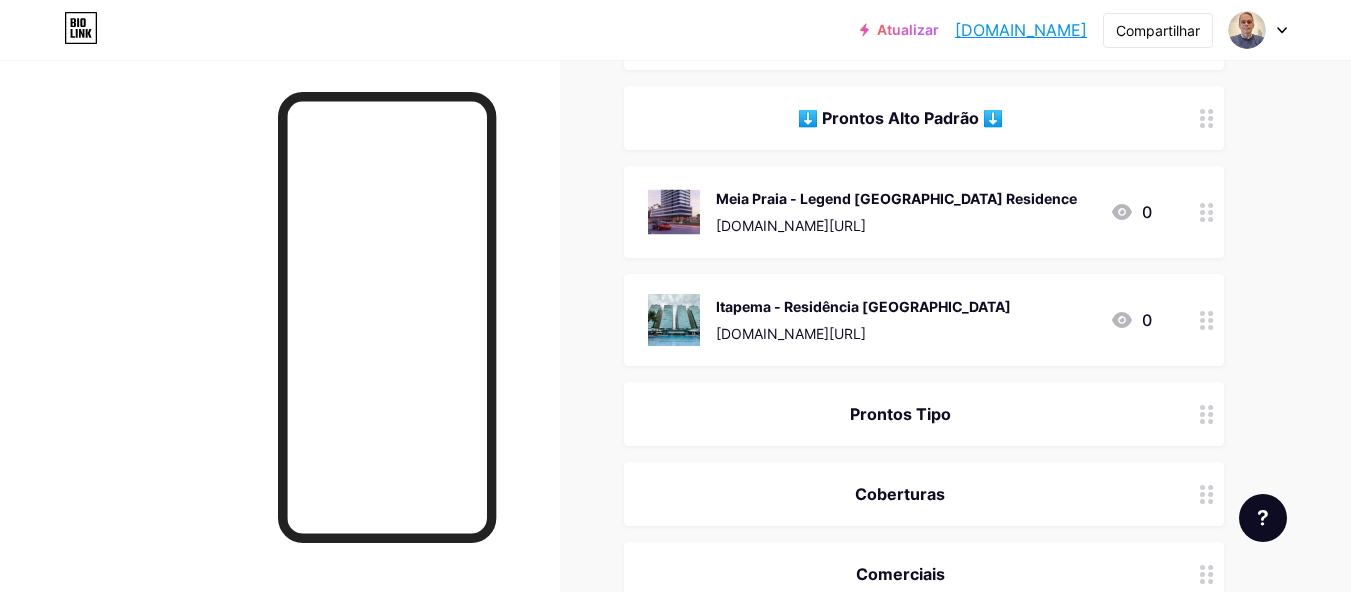 scroll, scrollTop: 500, scrollLeft: 0, axis: vertical 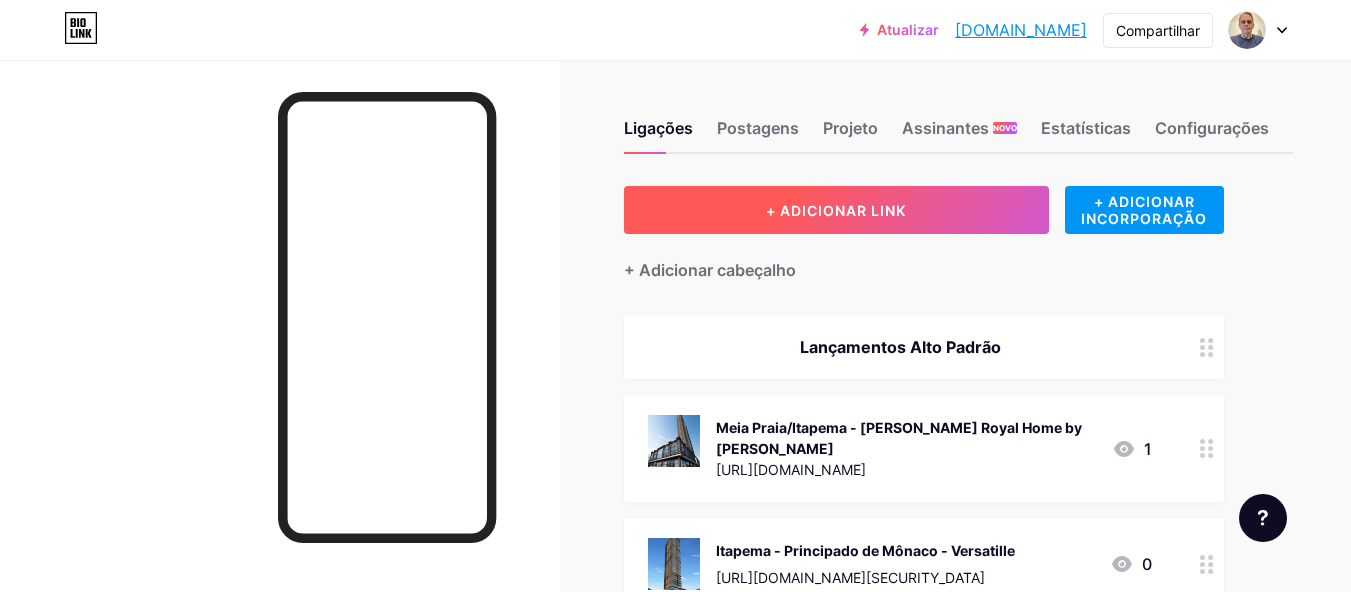 click on "+ ADICIONAR LINK" at bounding box center [836, 210] 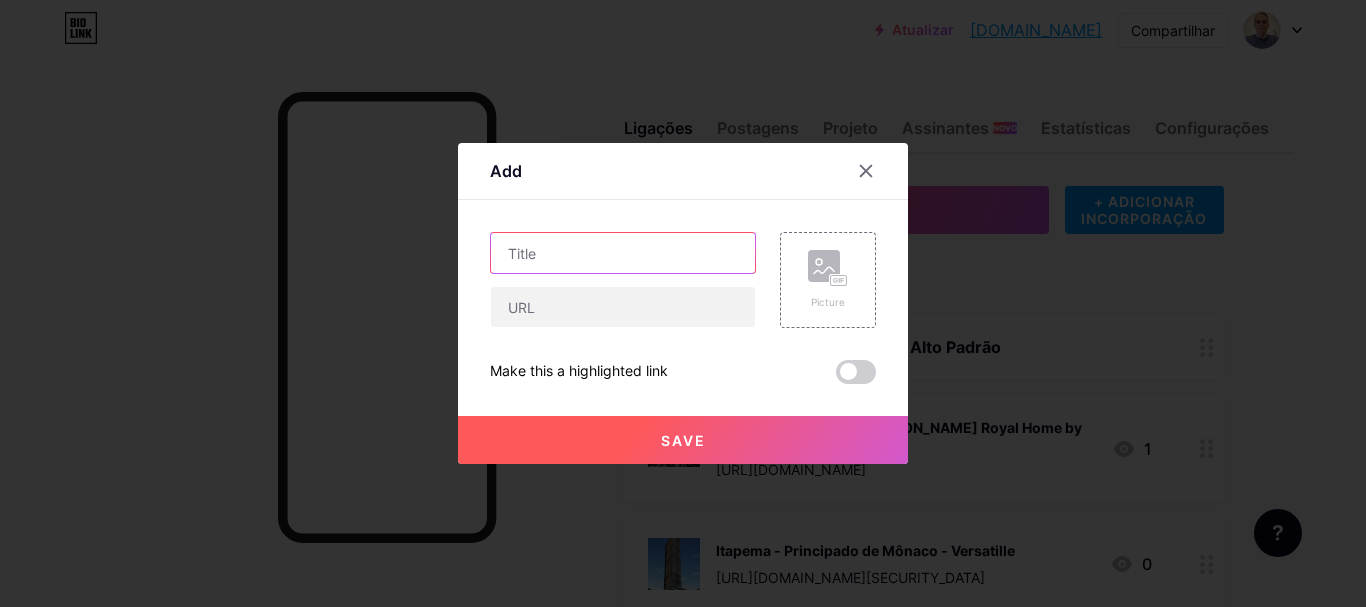 click at bounding box center [623, 253] 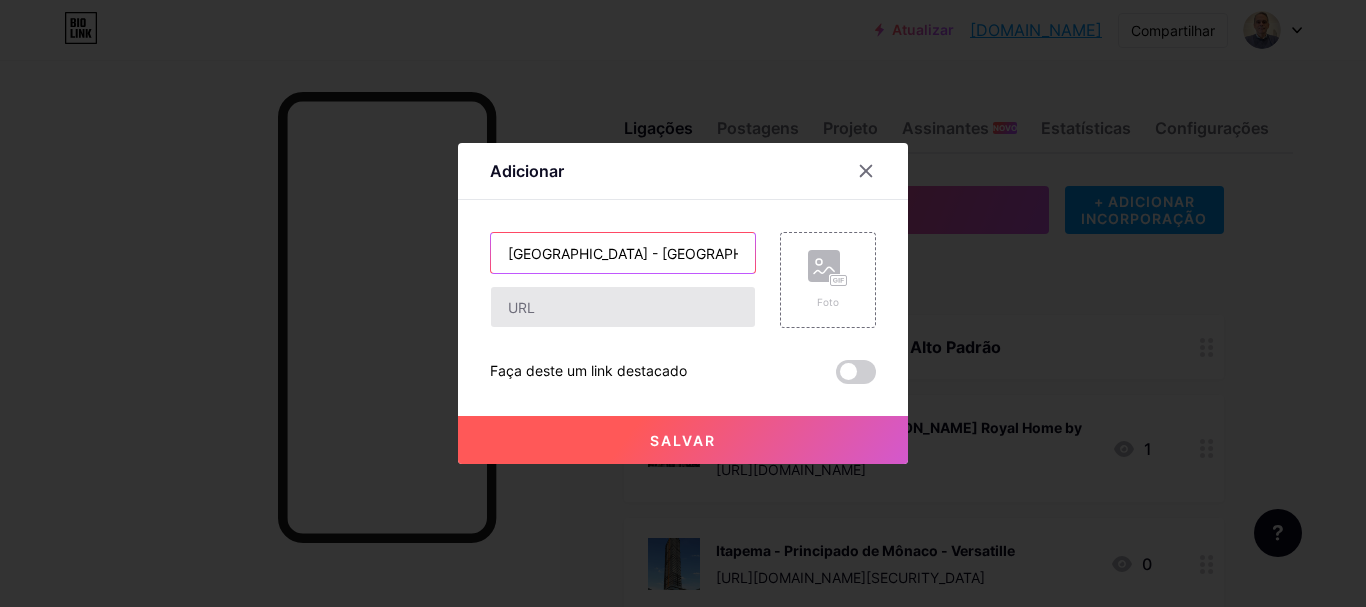type on "[GEOGRAPHIC_DATA] - [GEOGRAPHIC_DATA]" 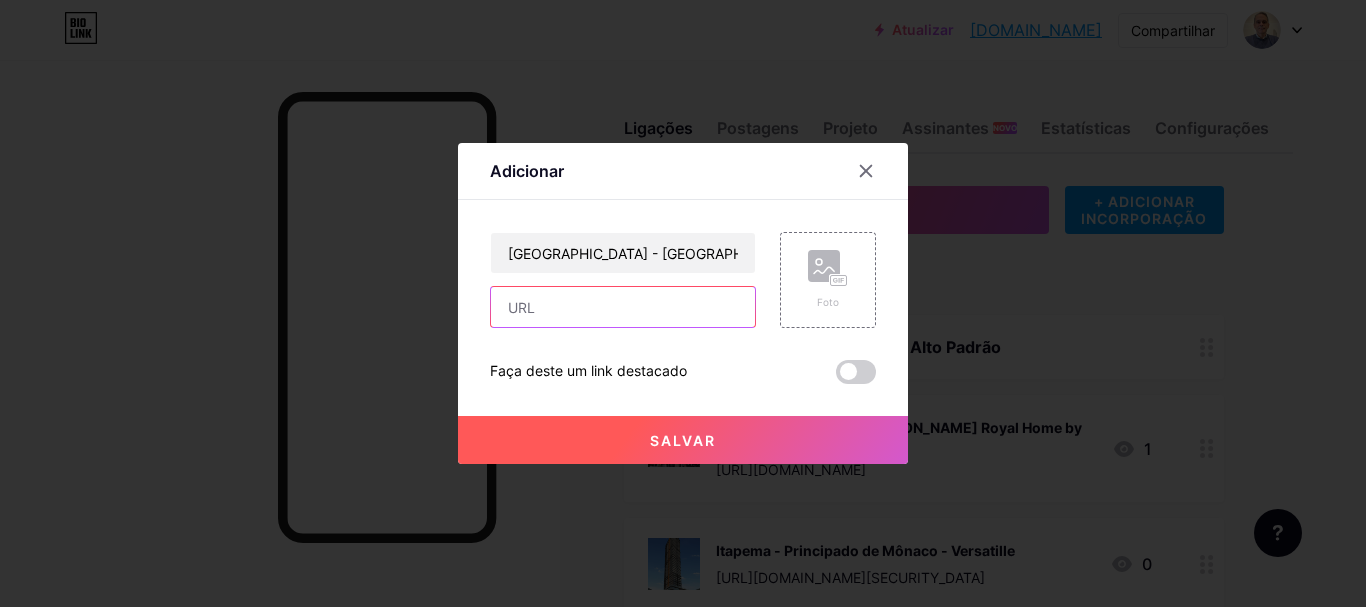 click at bounding box center [623, 307] 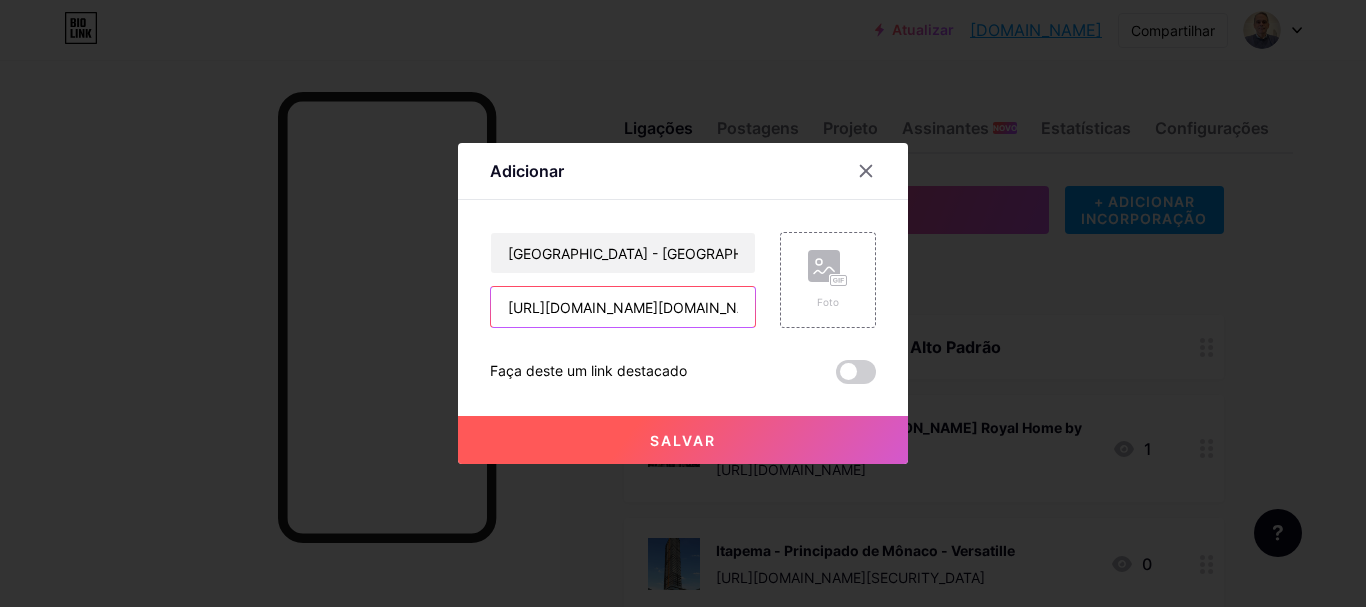 scroll, scrollTop: 0, scrollLeft: 223, axis: horizontal 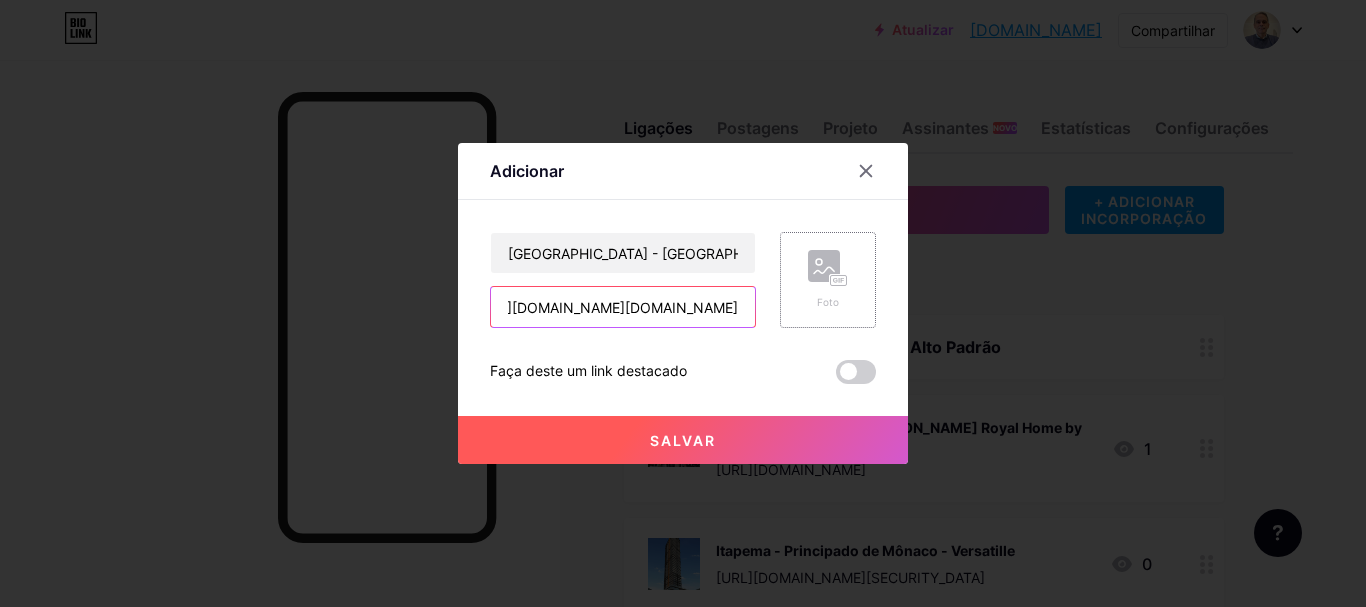 type on "[URL][DOMAIN_NAME][DOMAIN_NAME]" 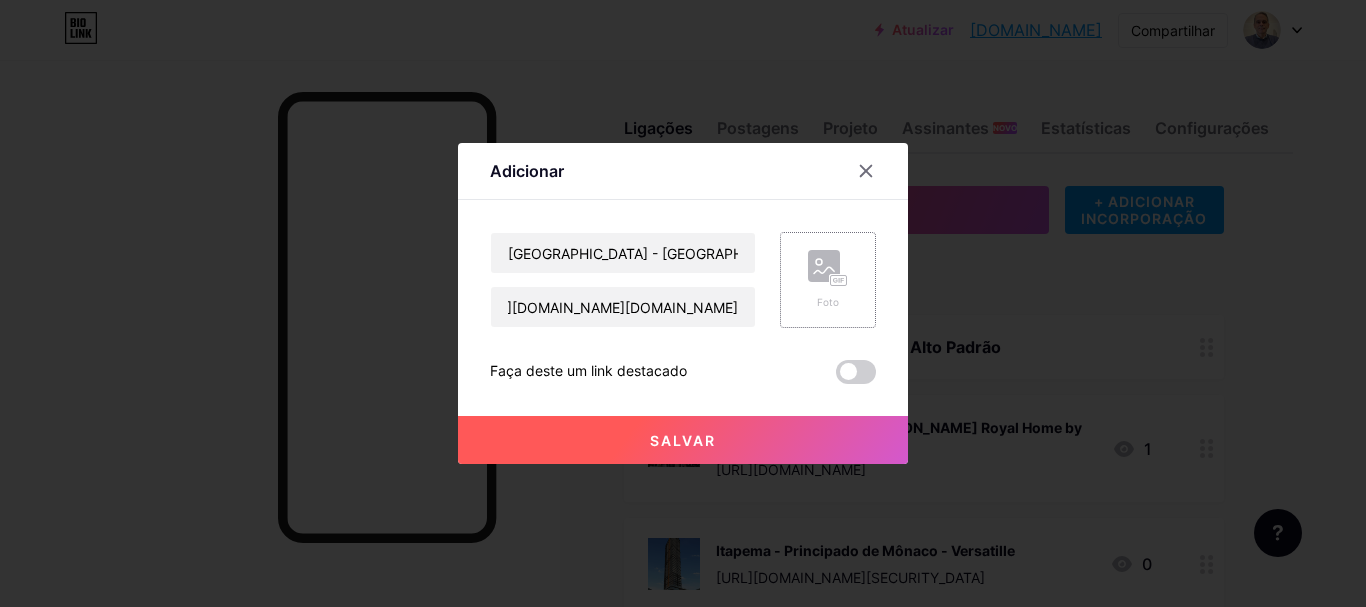 click 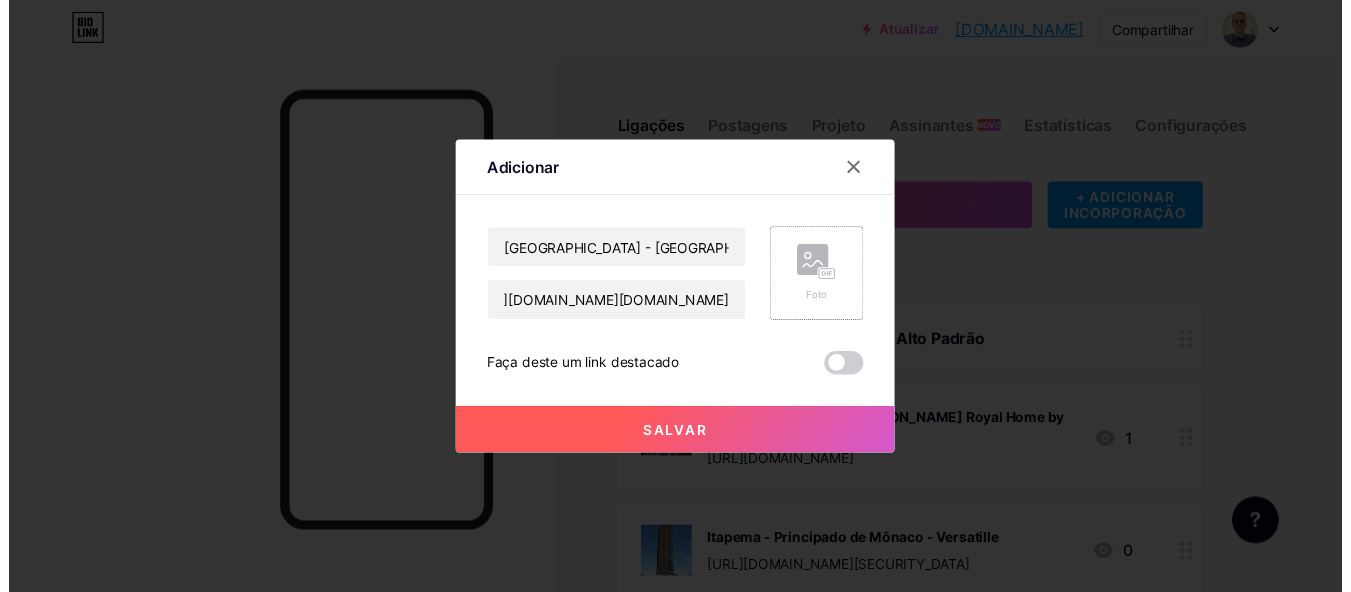 scroll, scrollTop: 0, scrollLeft: 0, axis: both 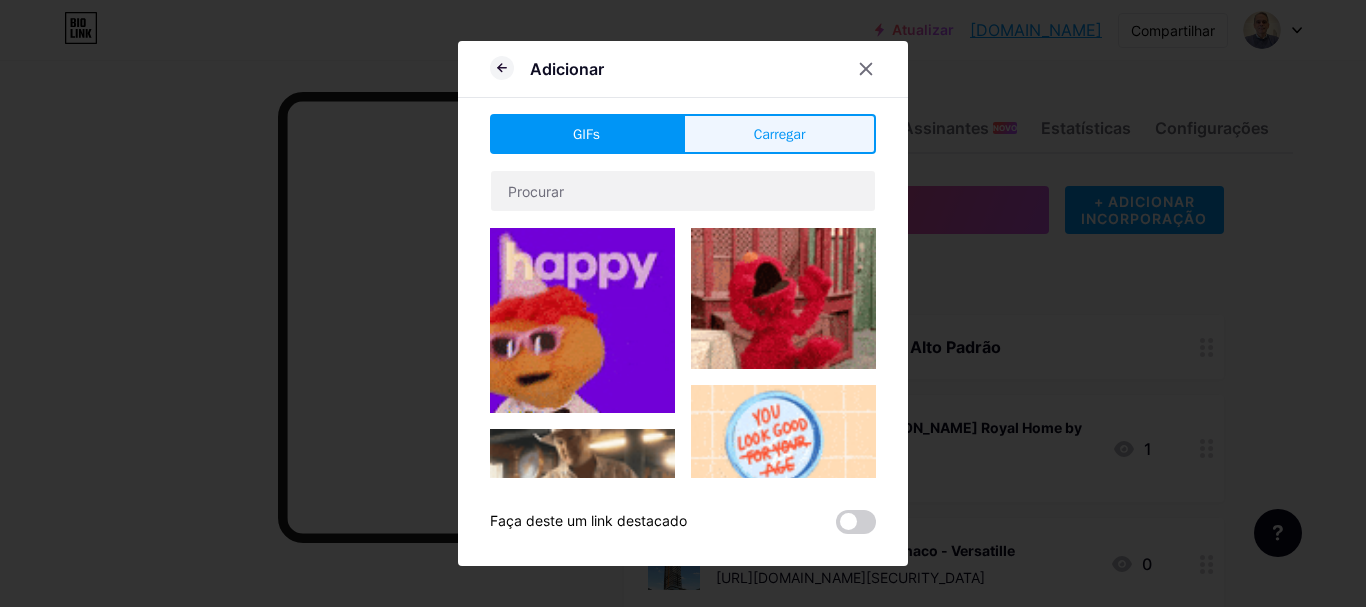 click on "Carregar" at bounding box center [779, 134] 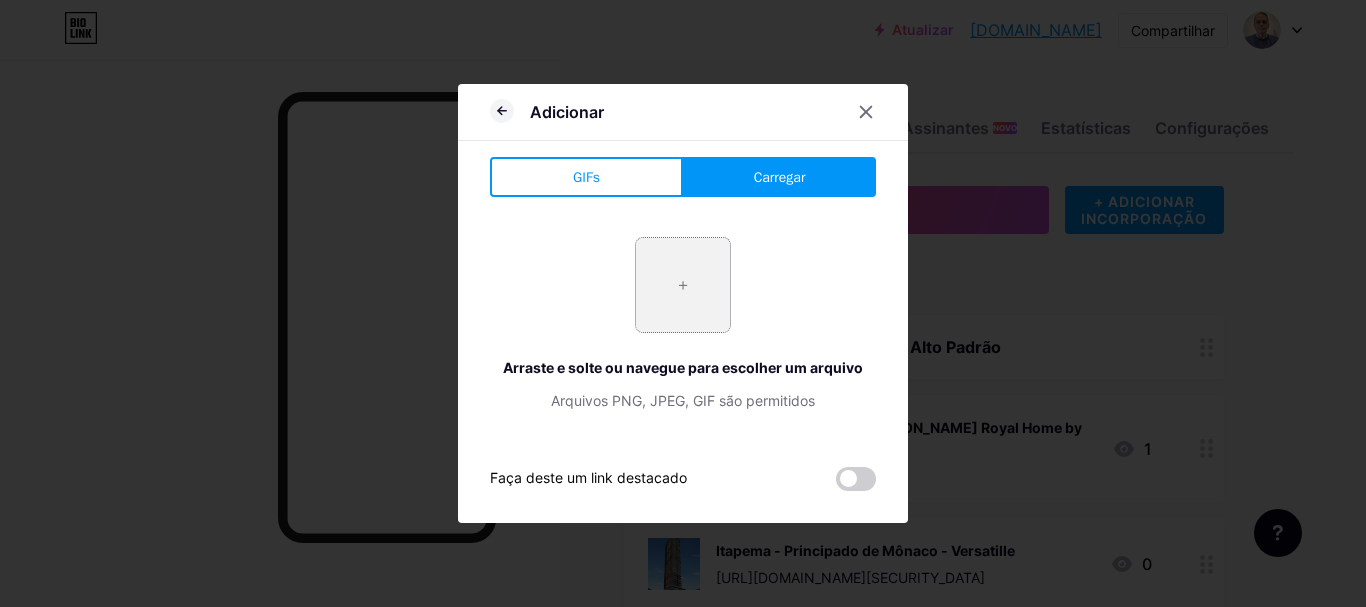 click at bounding box center [683, 285] 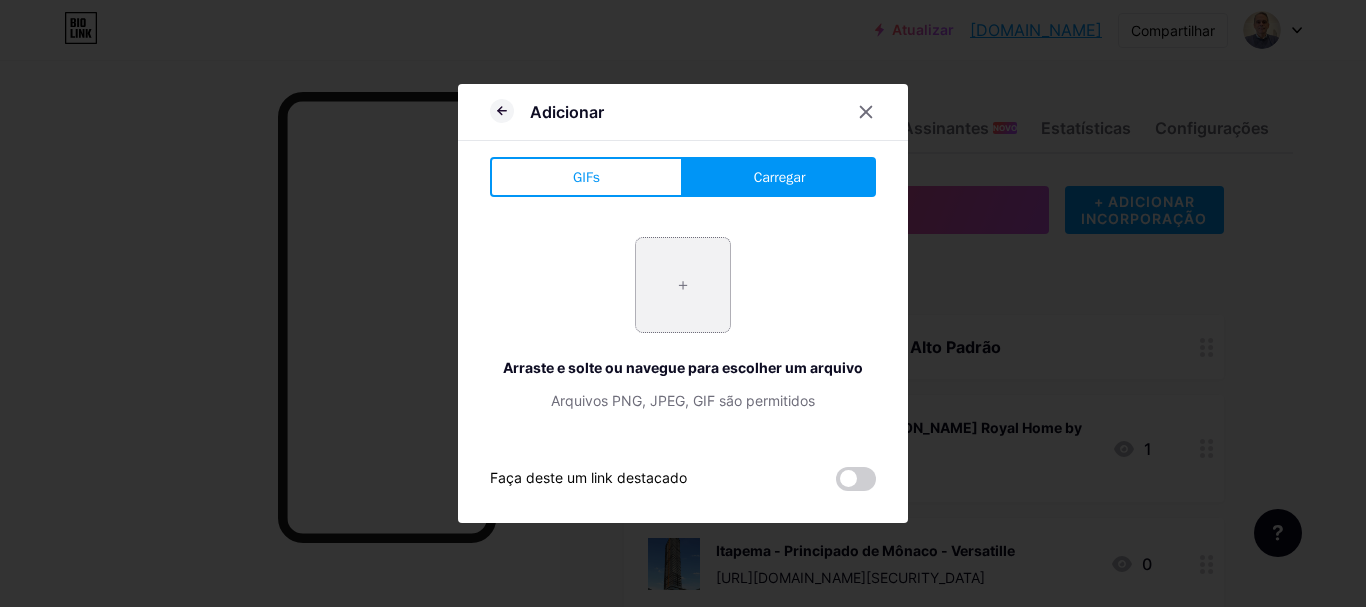 type on "C:\fakepath\Vivapark 03.jpg" 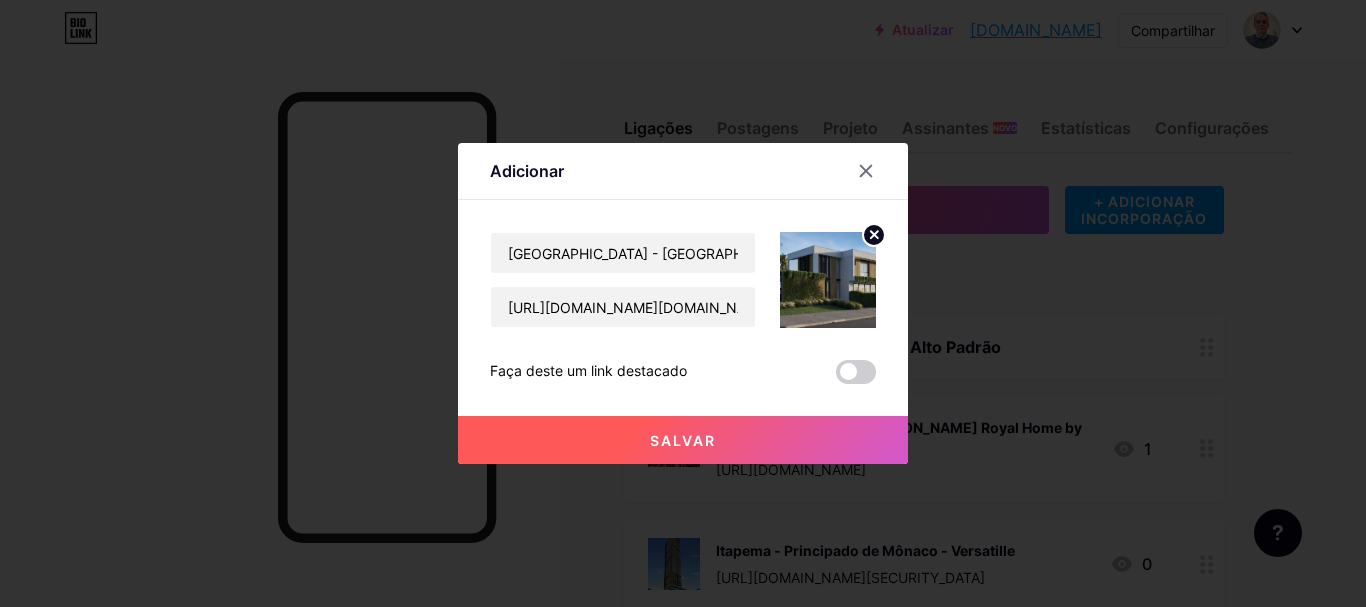 click on "Salvar" at bounding box center (683, 440) 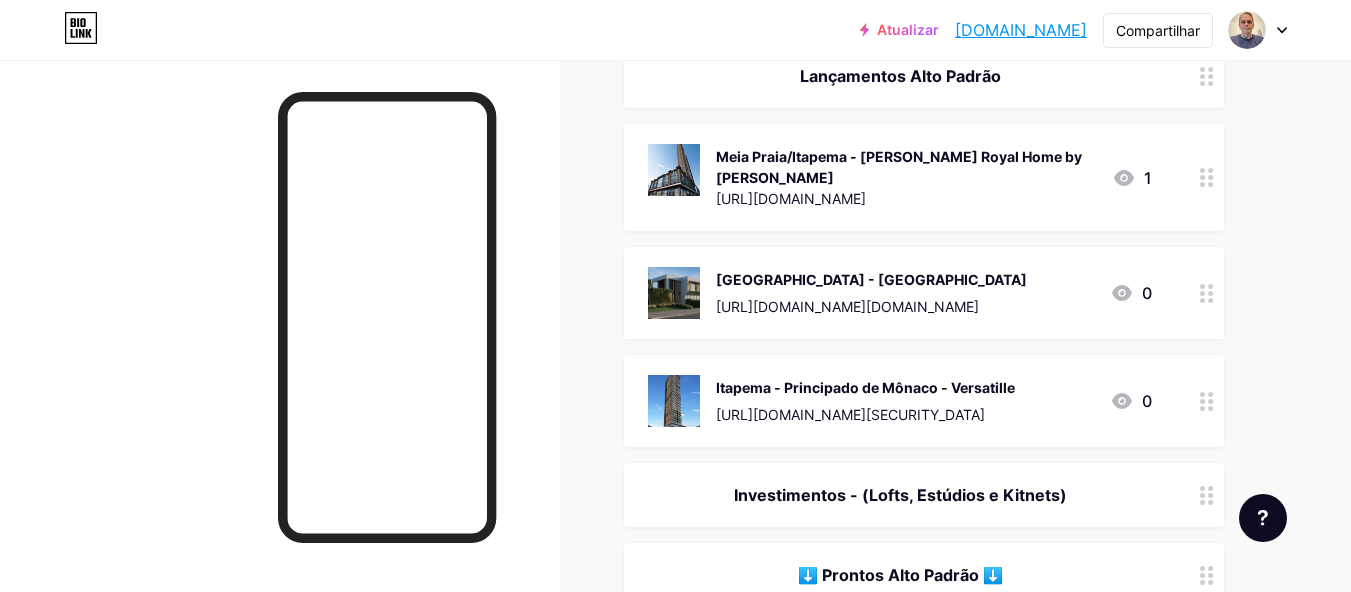 scroll, scrollTop: 300, scrollLeft: 0, axis: vertical 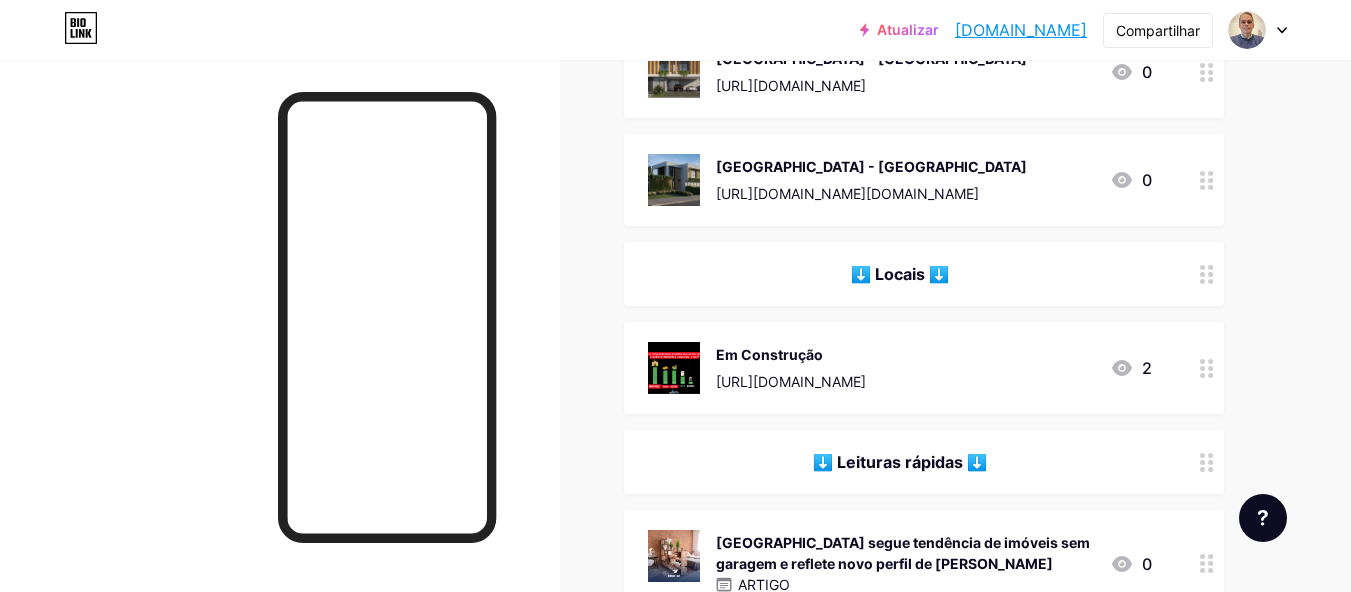 click on "[DOMAIN_NAME]" at bounding box center (1021, 30) 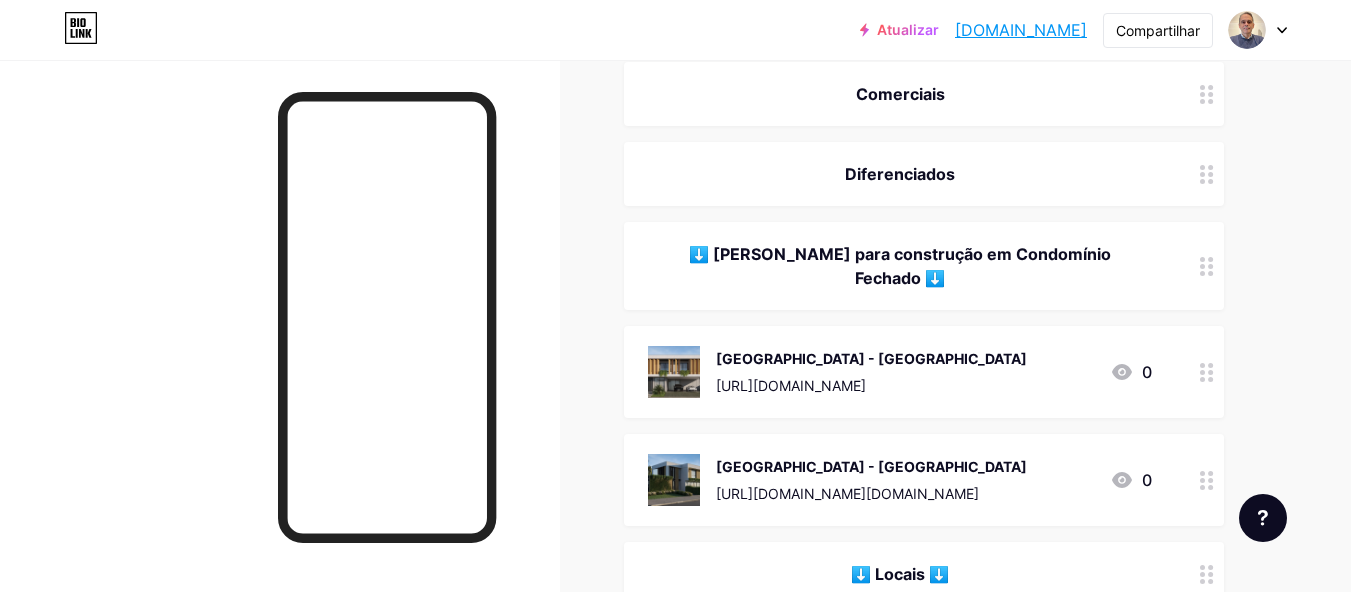 scroll, scrollTop: 1000, scrollLeft: 0, axis: vertical 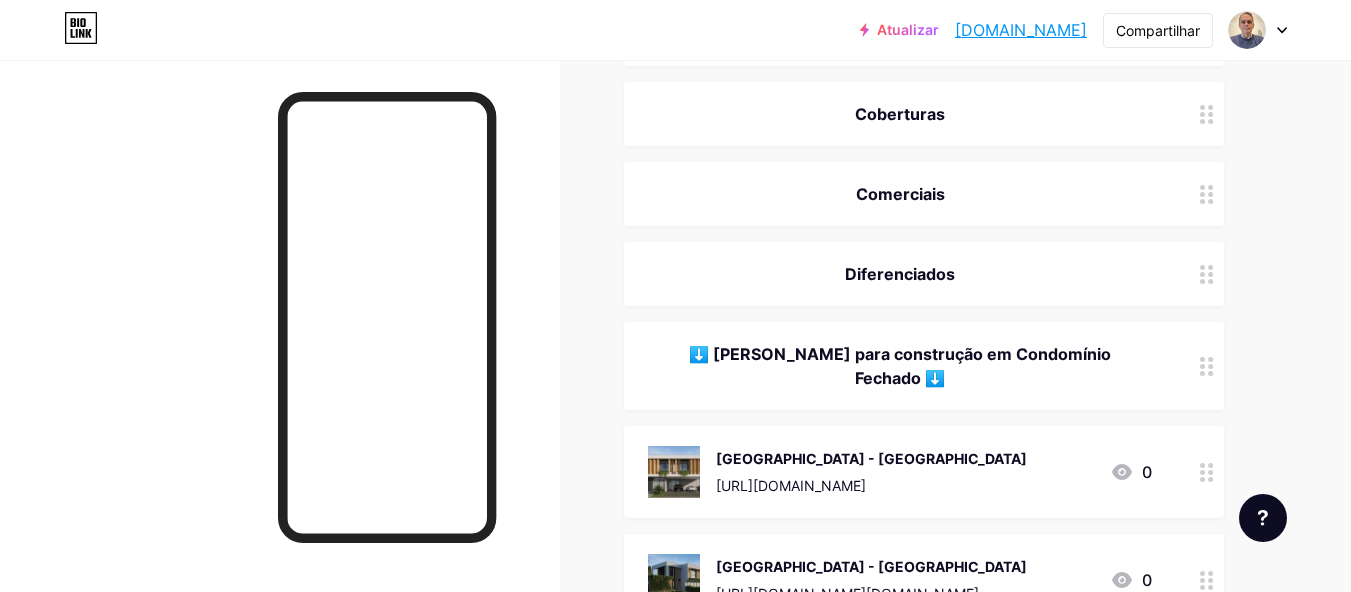 click 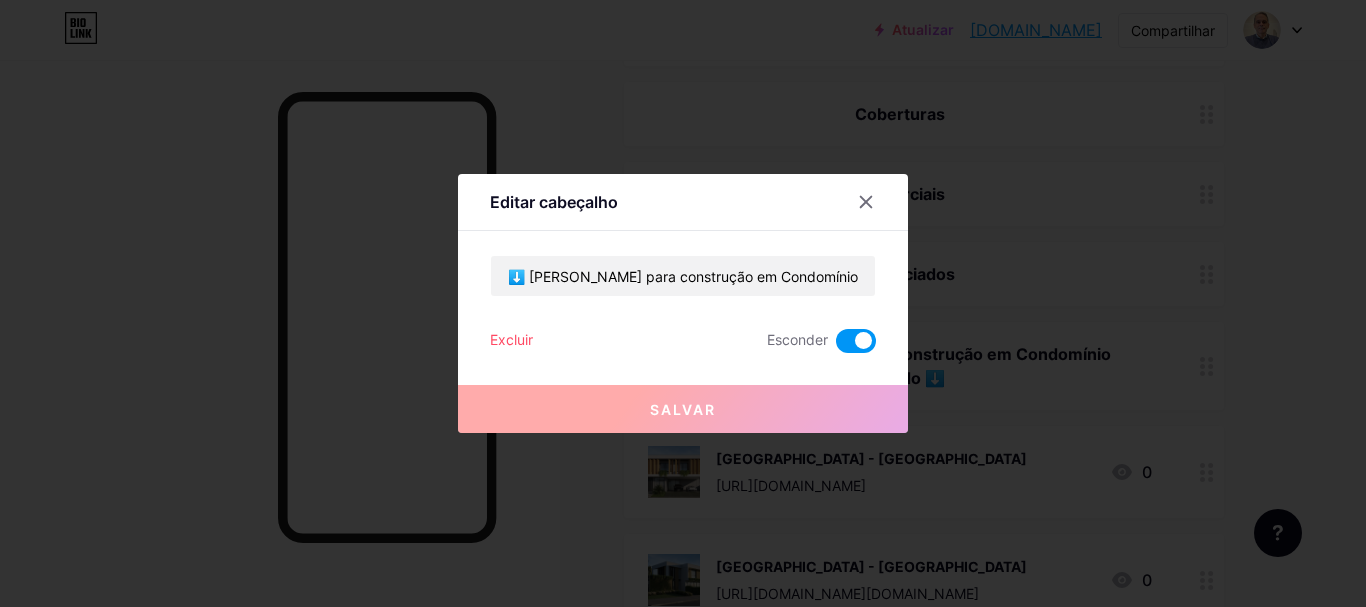 click at bounding box center (856, 341) 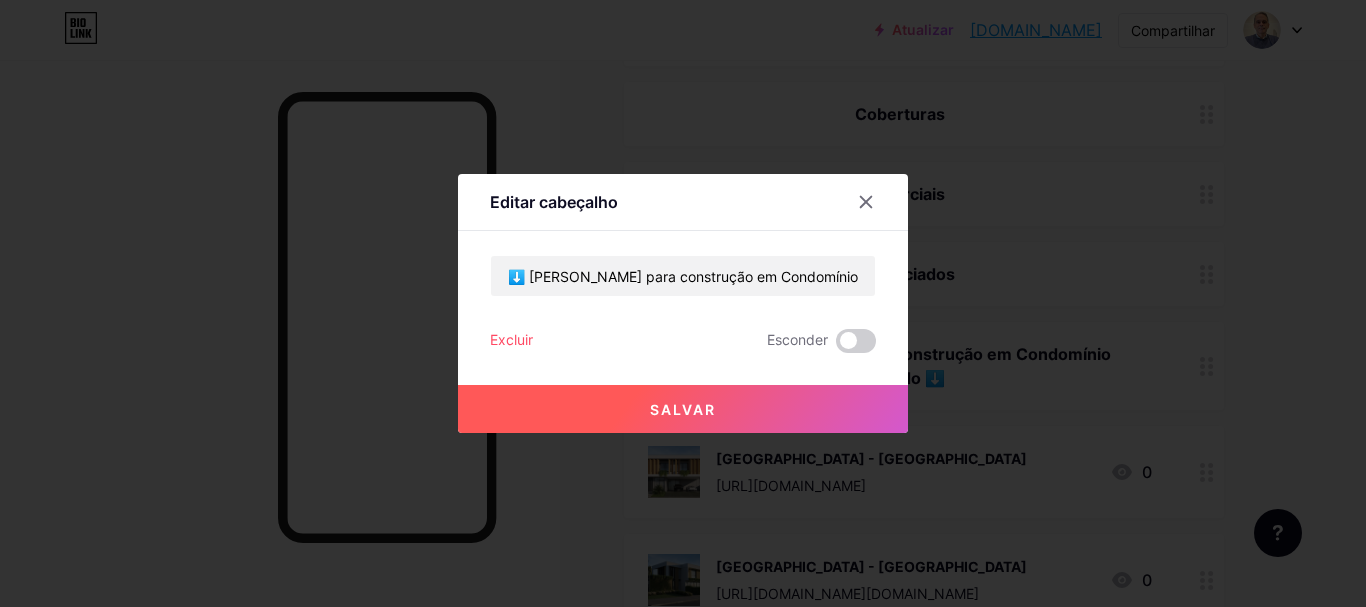 click on "Salvar" at bounding box center [683, 409] 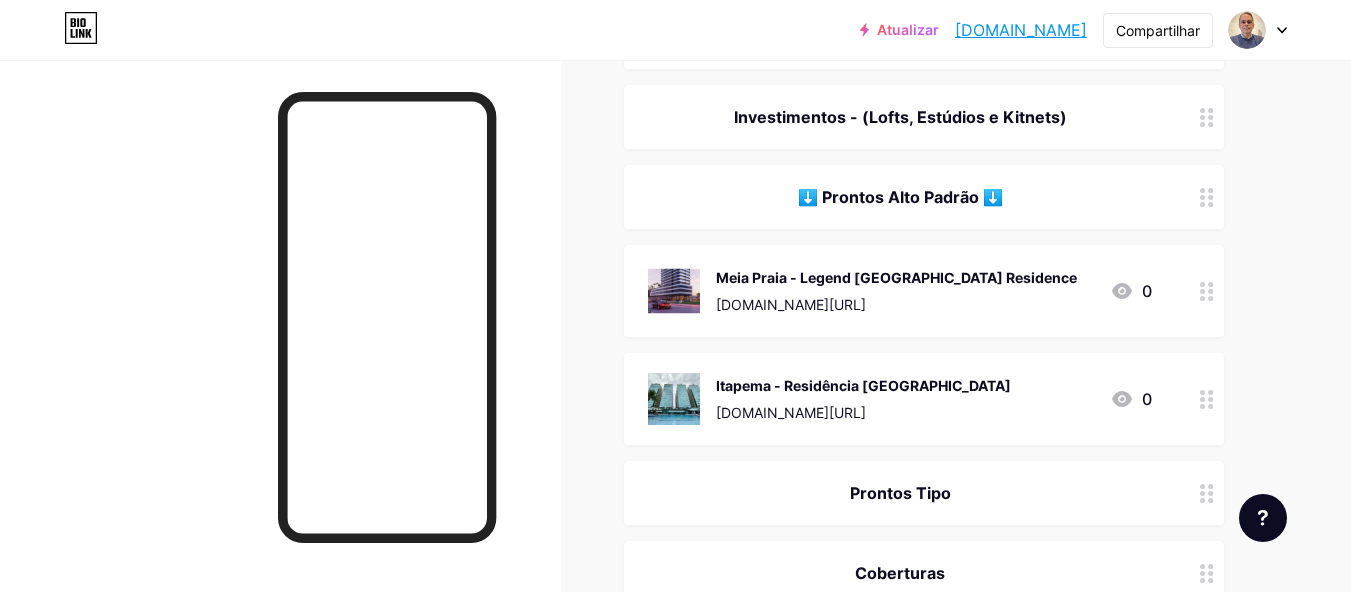 scroll, scrollTop: 500, scrollLeft: 0, axis: vertical 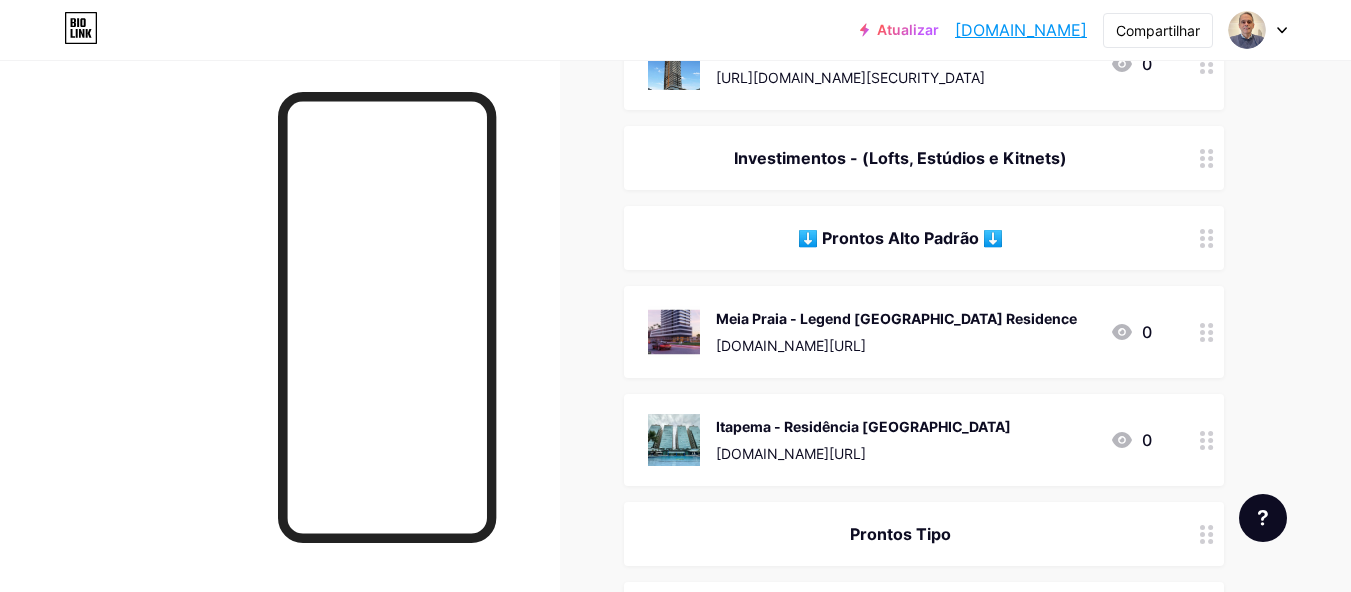 click on "[DOMAIN_NAME]" at bounding box center [1021, 30] 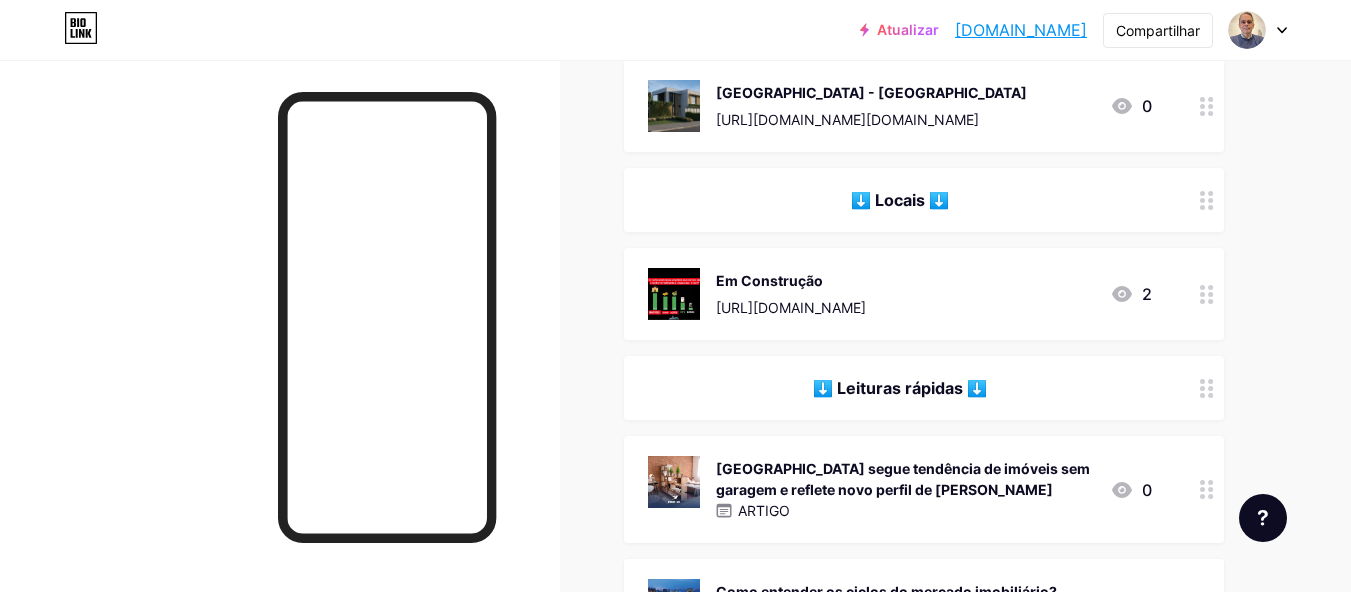 scroll, scrollTop: 1500, scrollLeft: 0, axis: vertical 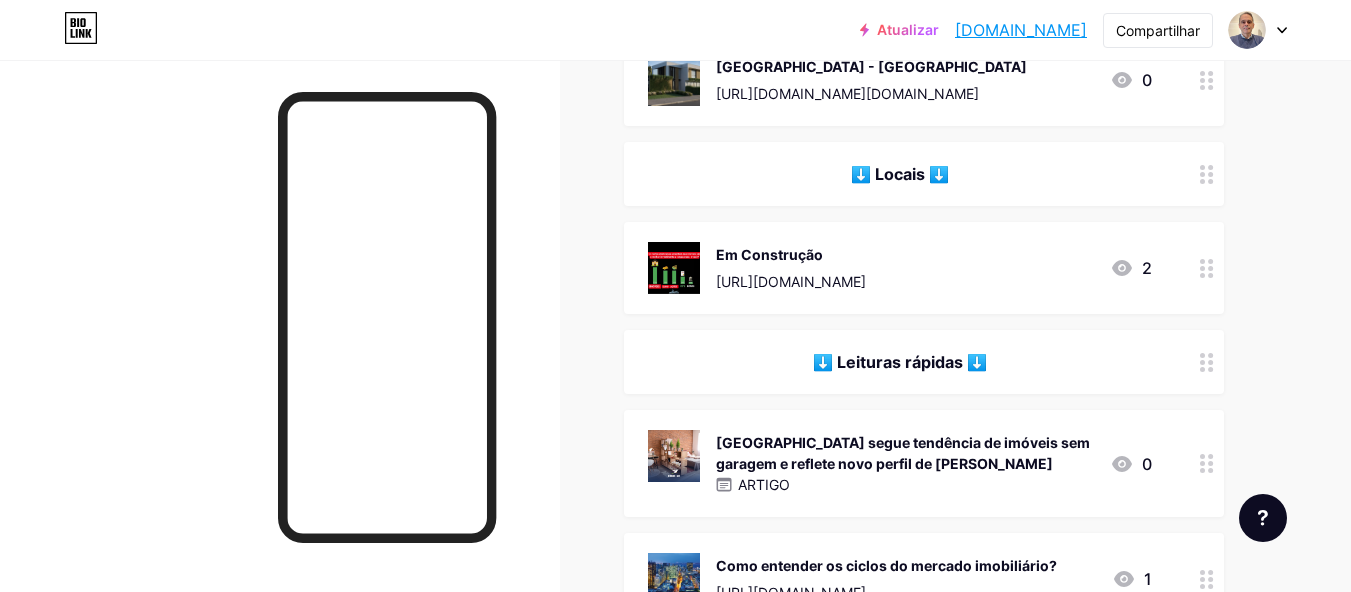 click 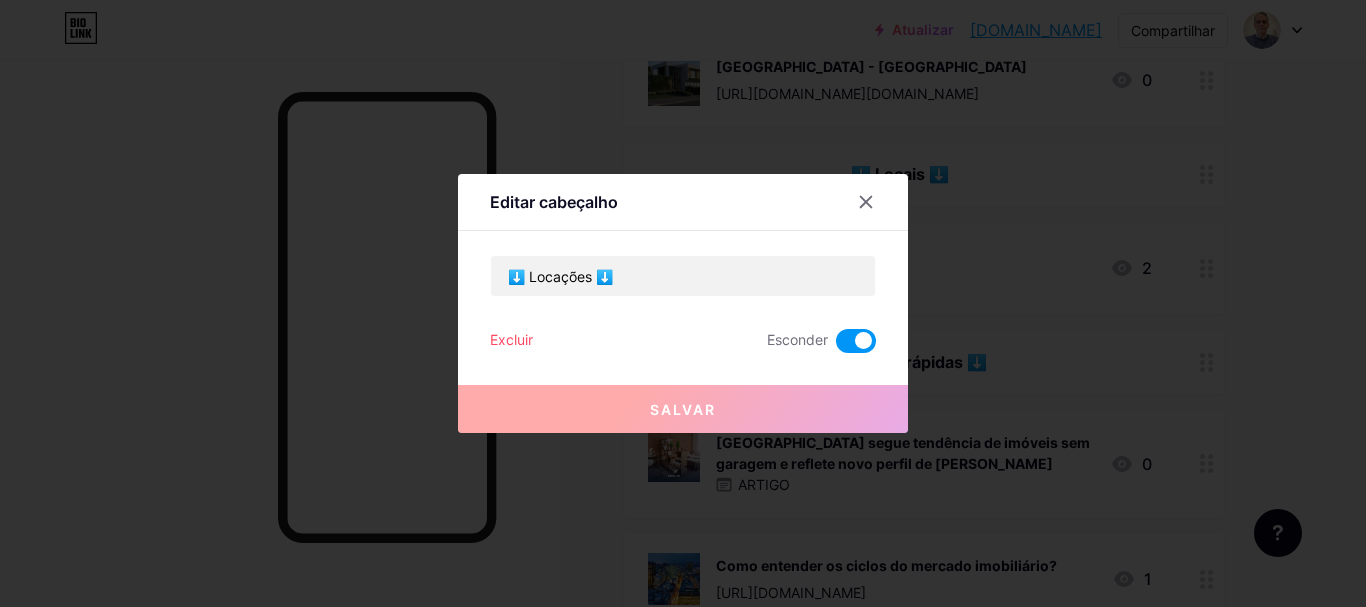 click at bounding box center [856, 341] 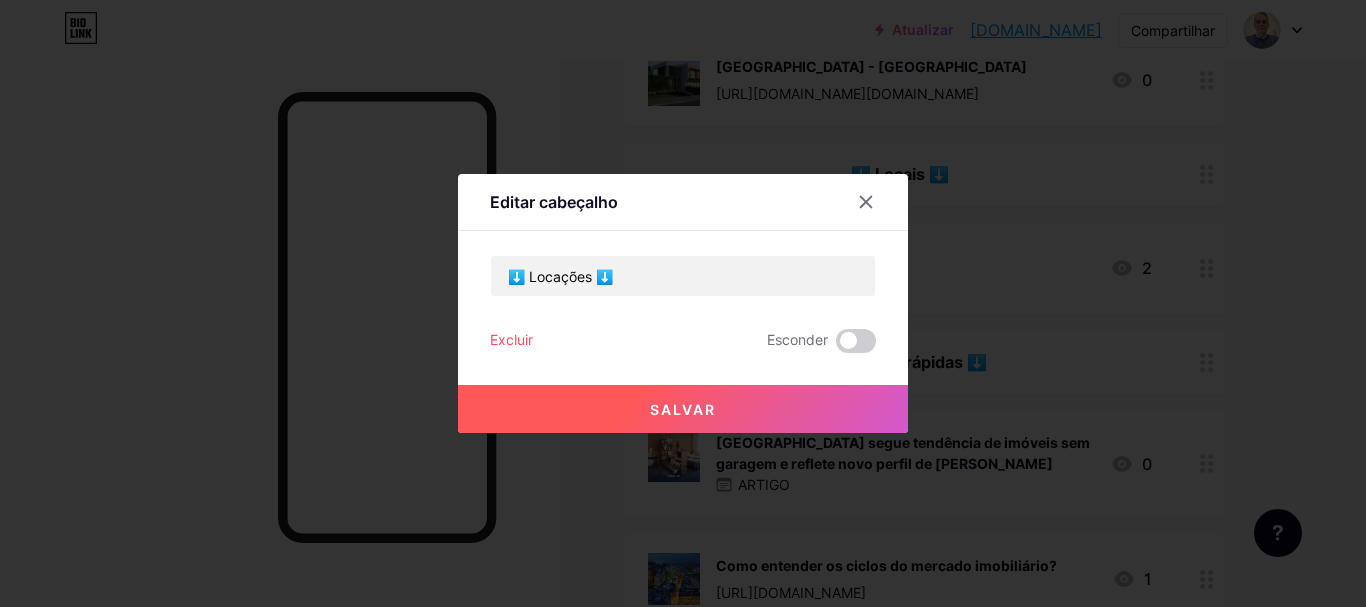click on "Salvar" at bounding box center [683, 409] 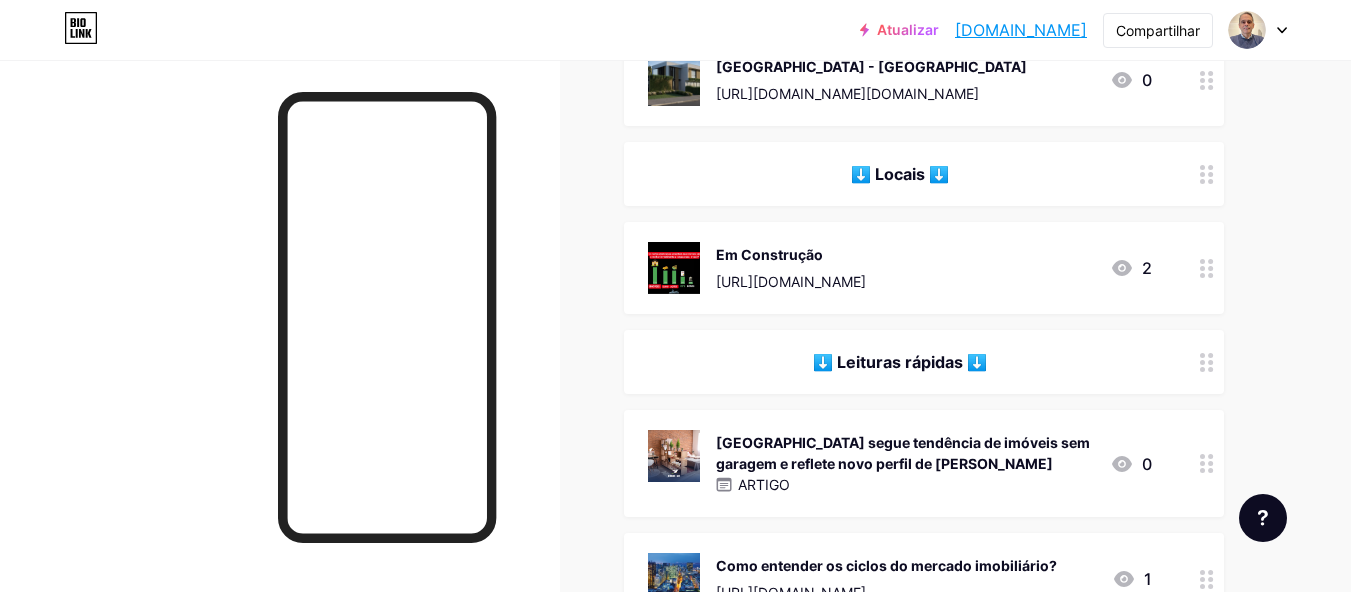 click 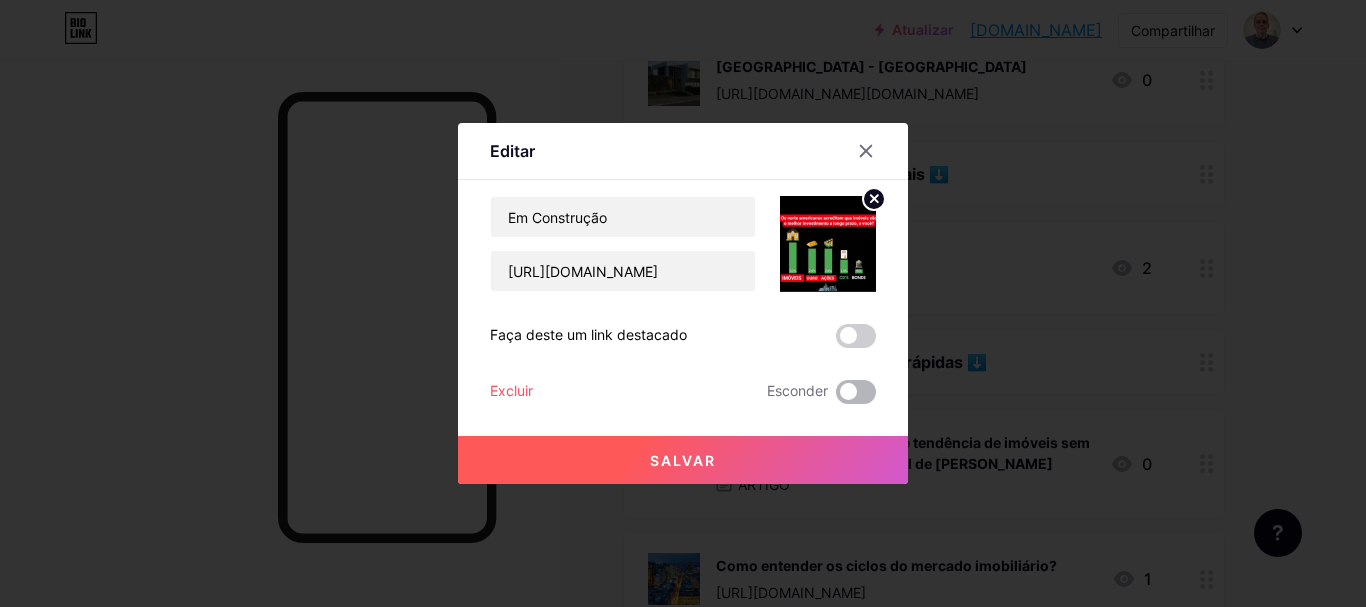 click at bounding box center (856, 392) 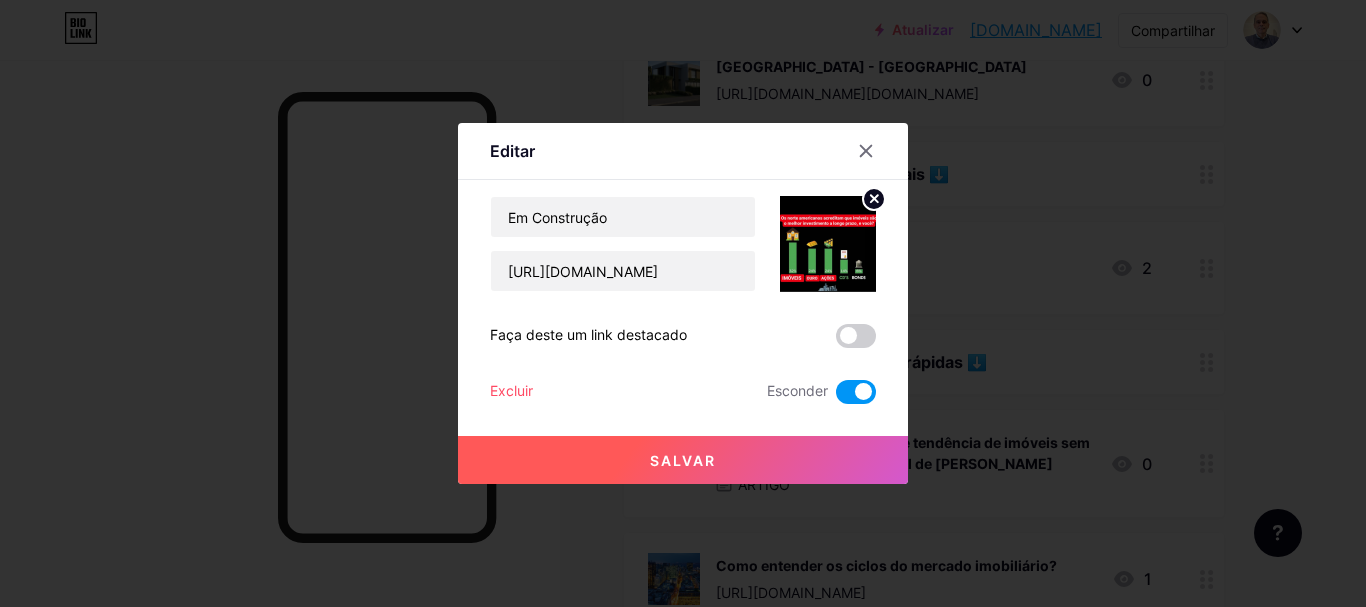 click on "Salvar" at bounding box center [683, 460] 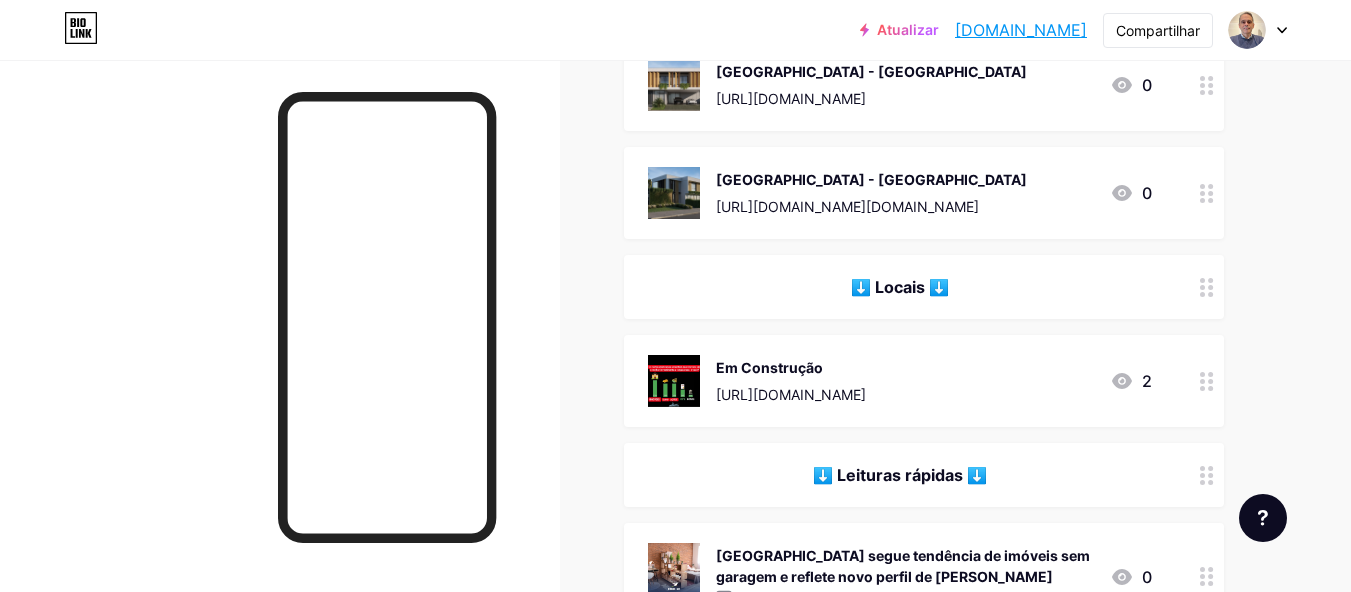 scroll, scrollTop: 1287, scrollLeft: 0, axis: vertical 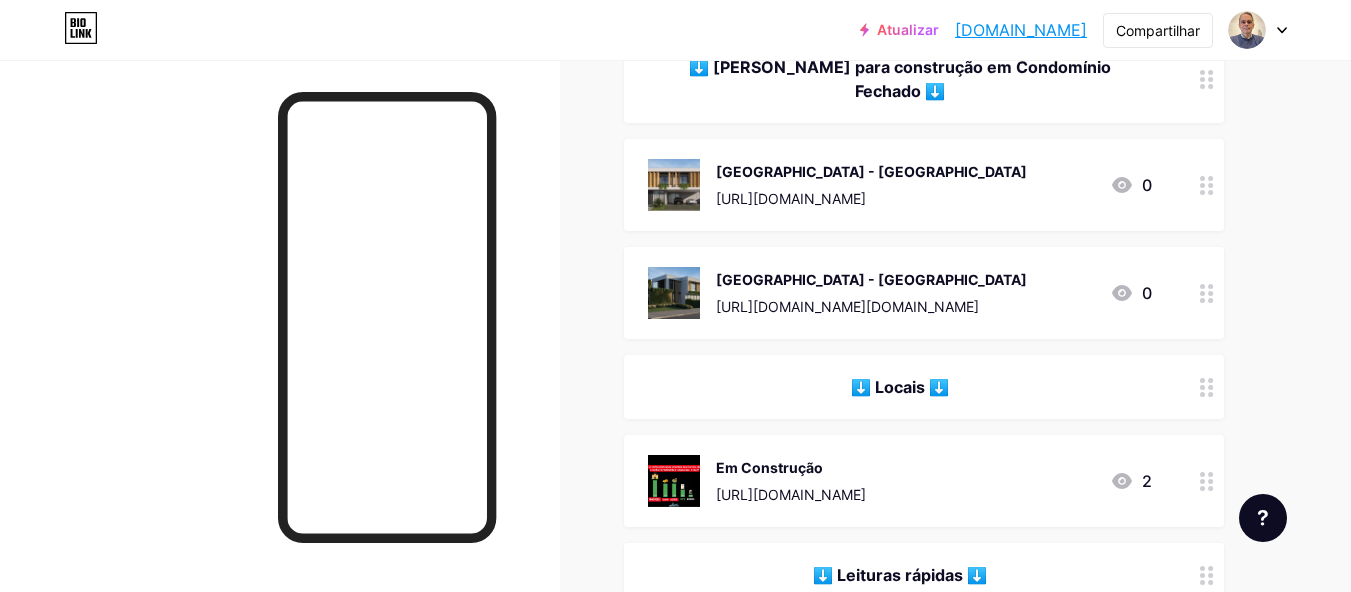 click 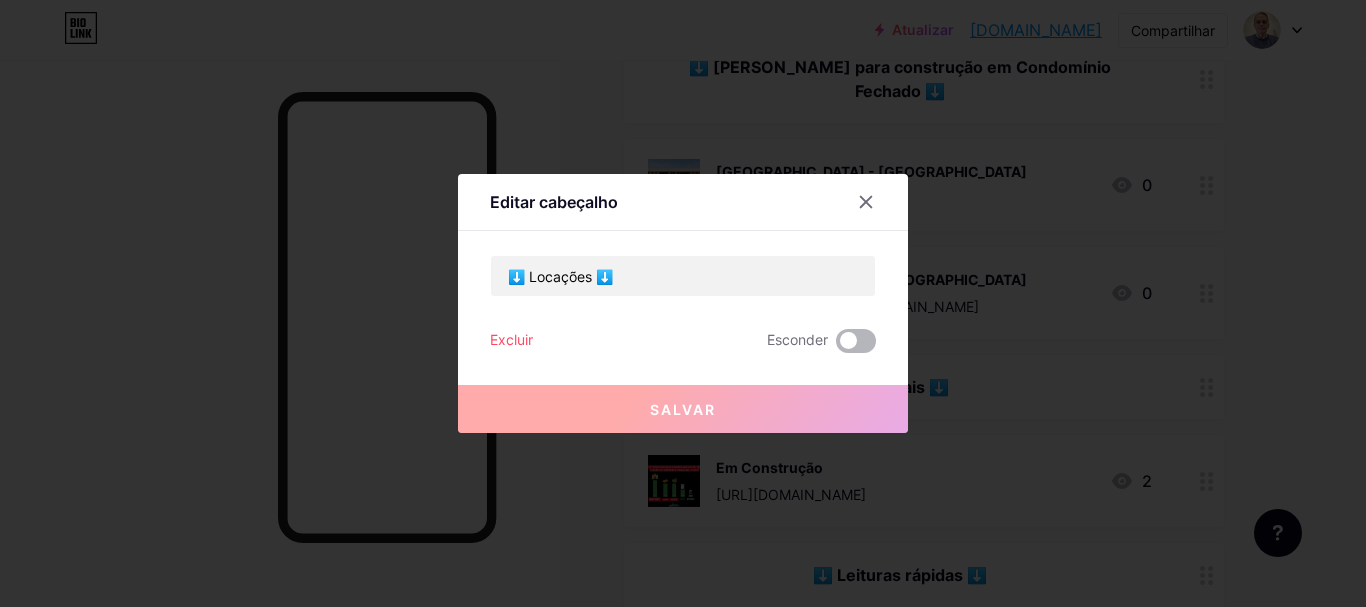 click at bounding box center (856, 341) 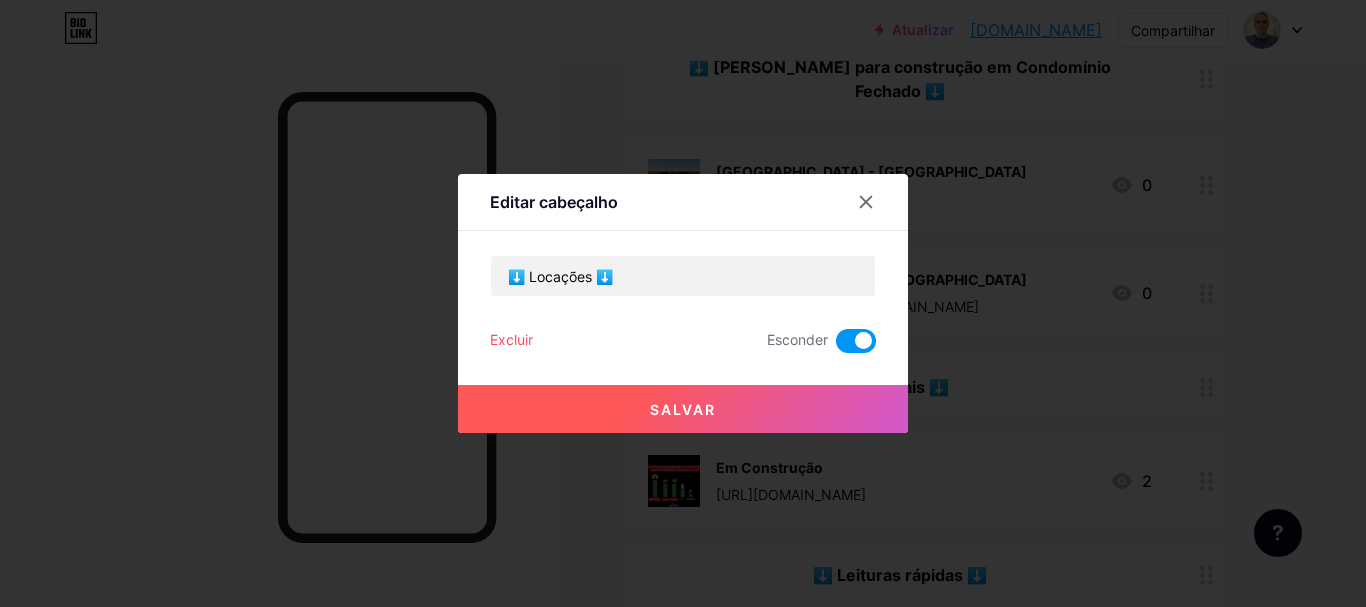 click on "Salvar" at bounding box center [683, 409] 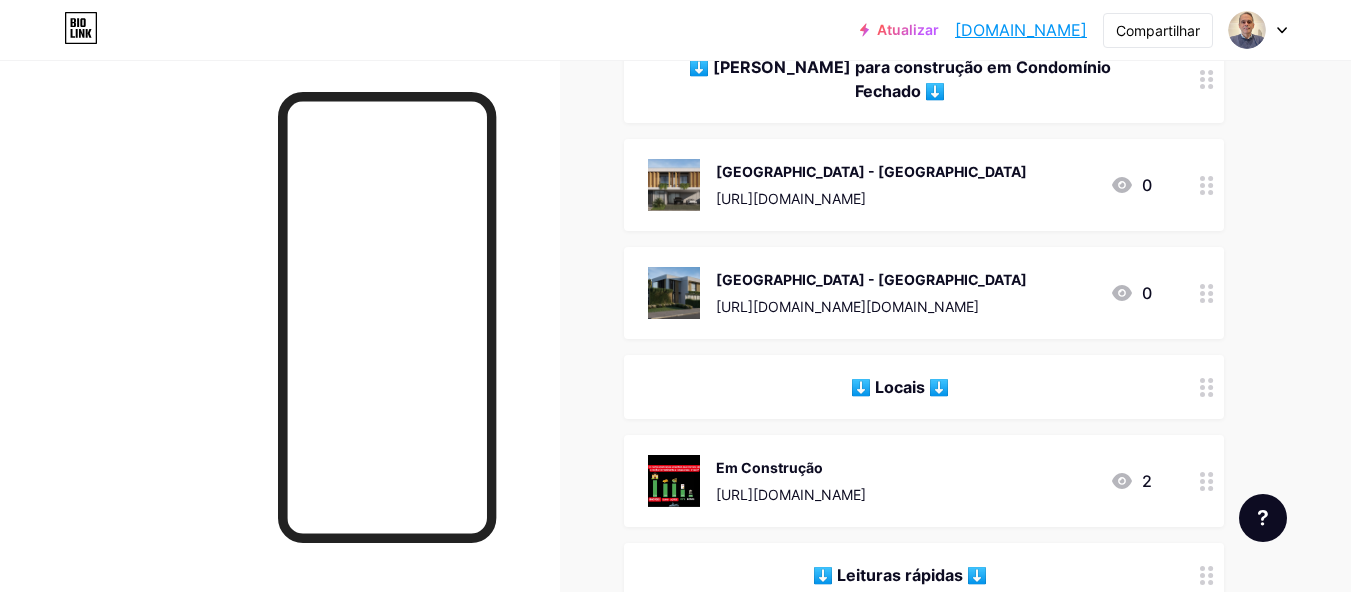 click 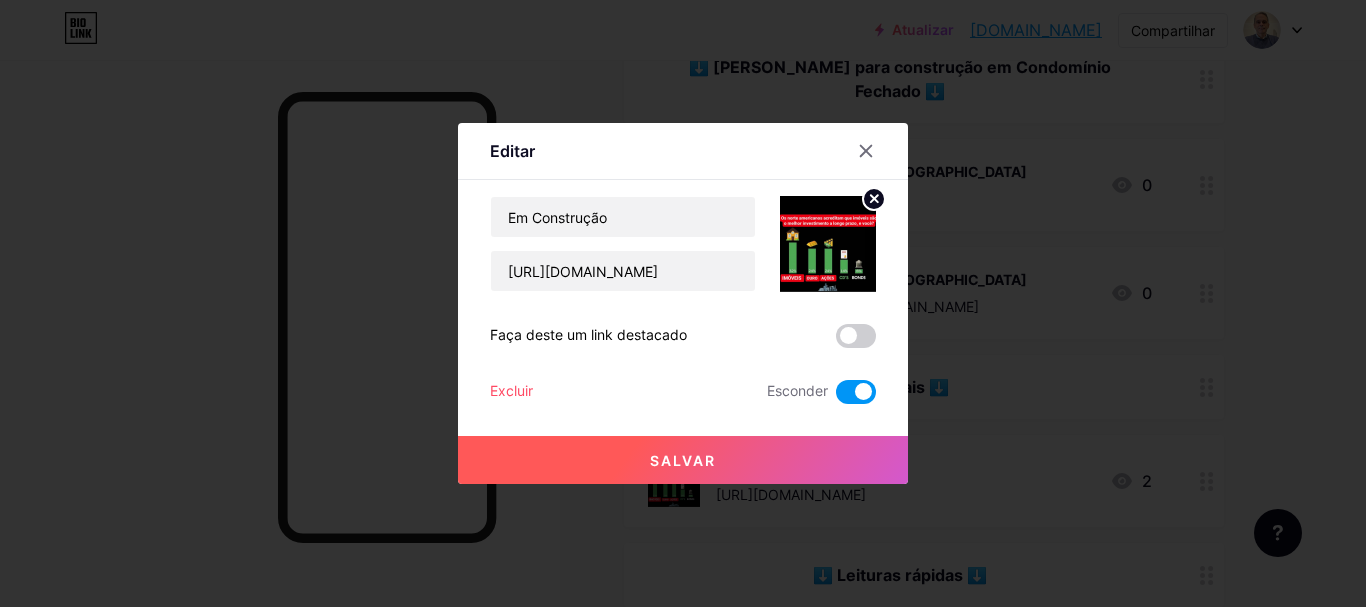 click on "Salvar" at bounding box center (683, 460) 